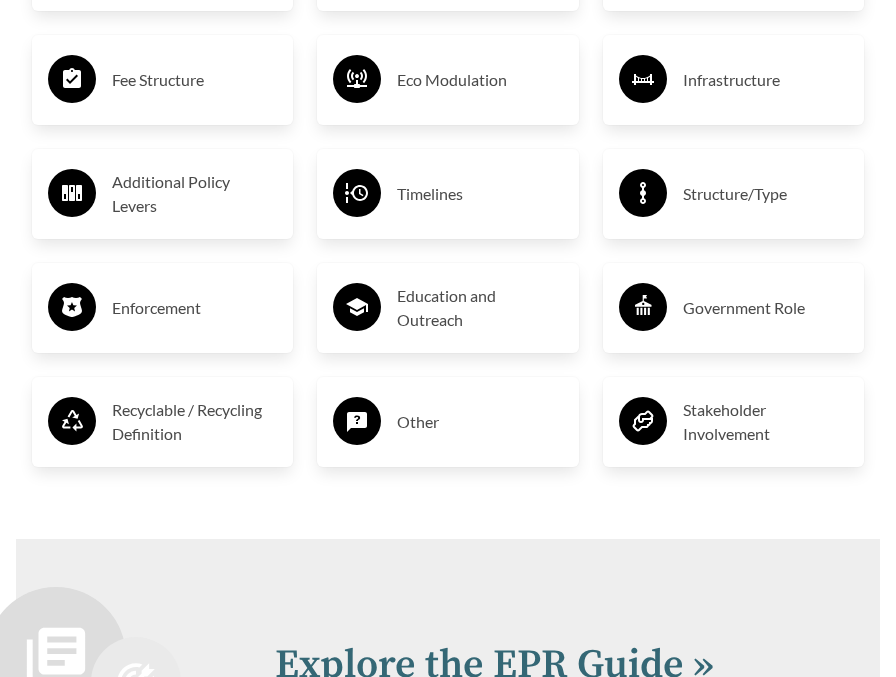scroll, scrollTop: 3965, scrollLeft: 0, axis: vertical 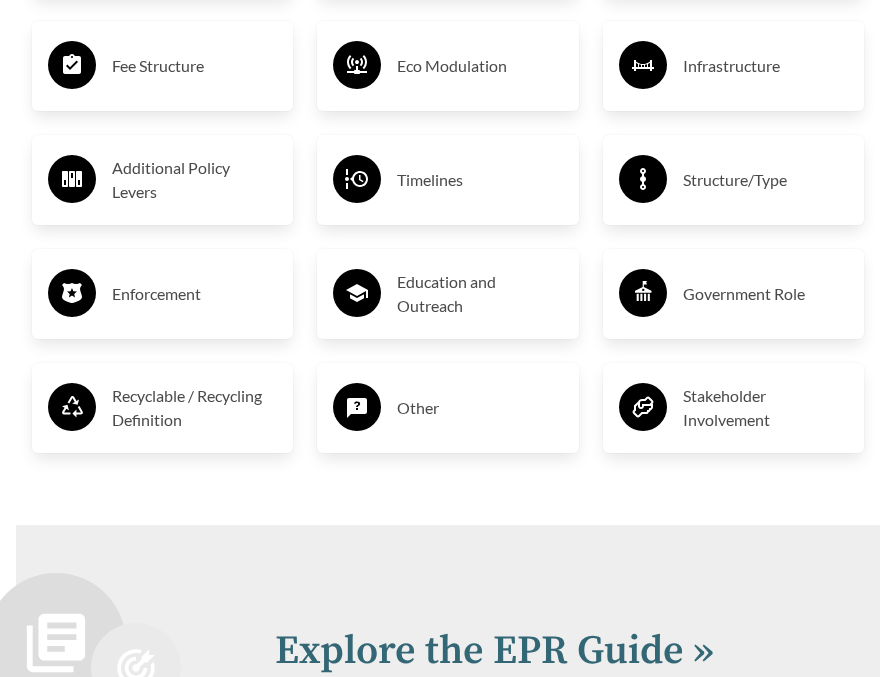 click on "Recyclable / Recycling Definition" at bounding box center [194, 408] 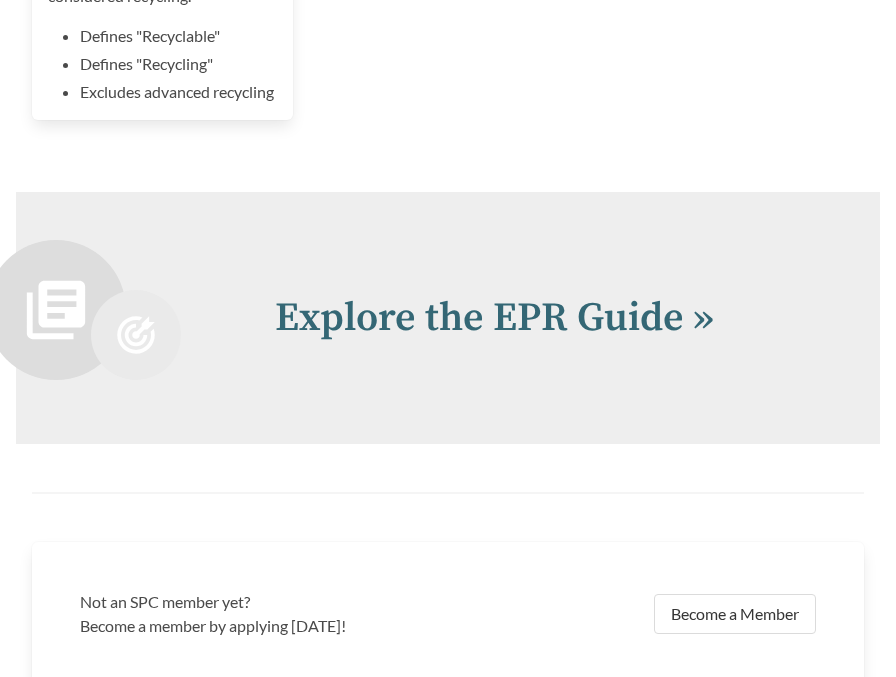 scroll, scrollTop: 4562, scrollLeft: 0, axis: vertical 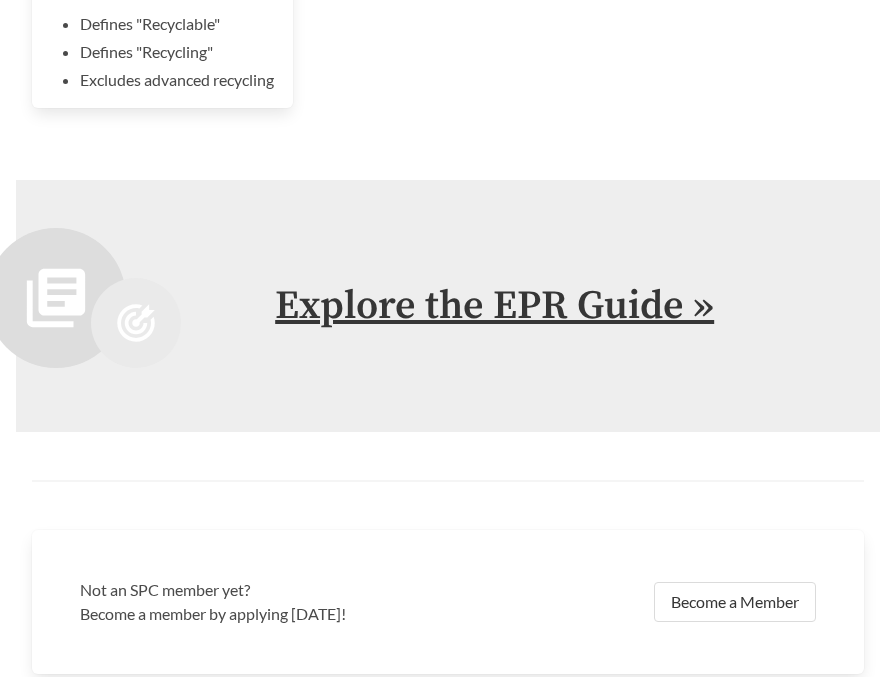 click on "Explore the EPR Guide »" at bounding box center [494, 306] 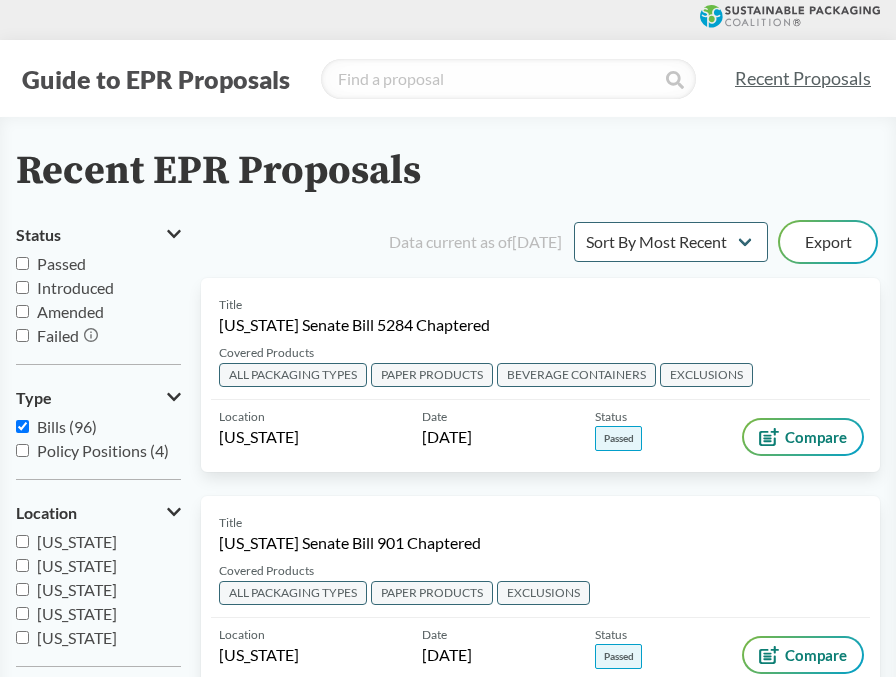 scroll, scrollTop: 0, scrollLeft: 0, axis: both 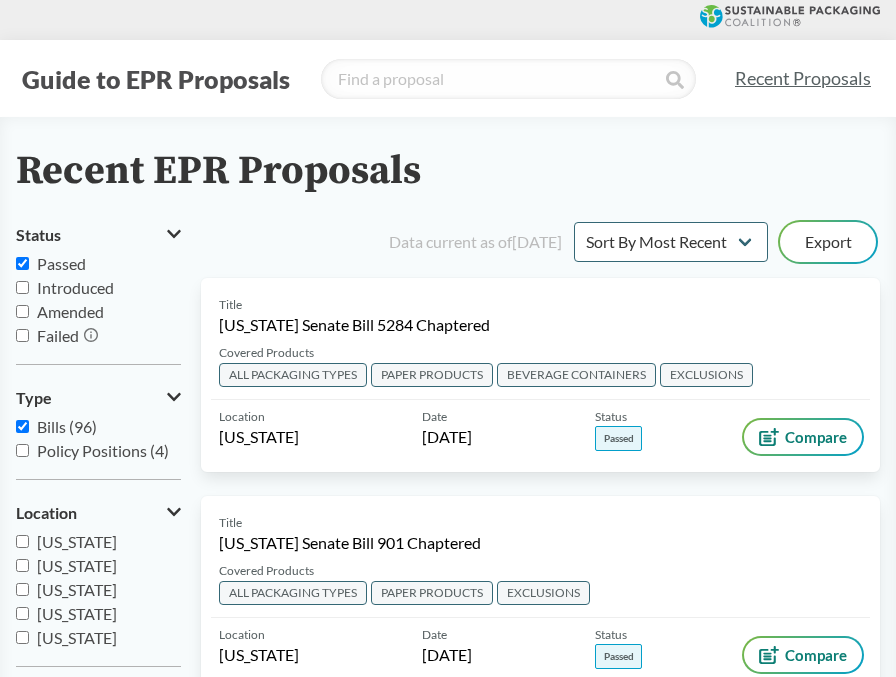 click on "Passed" at bounding box center [61, 263] 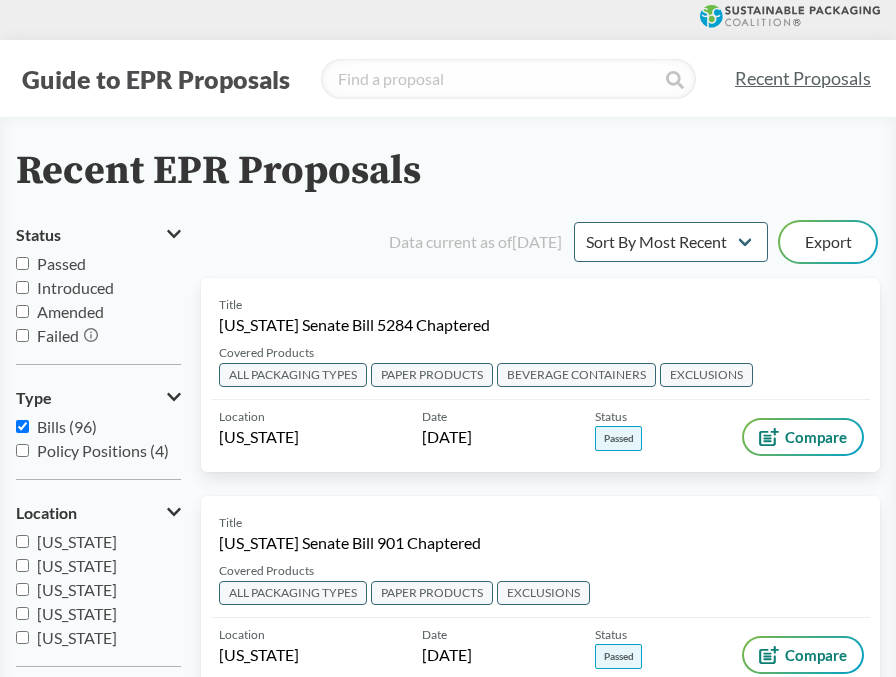 checkbox on "false" 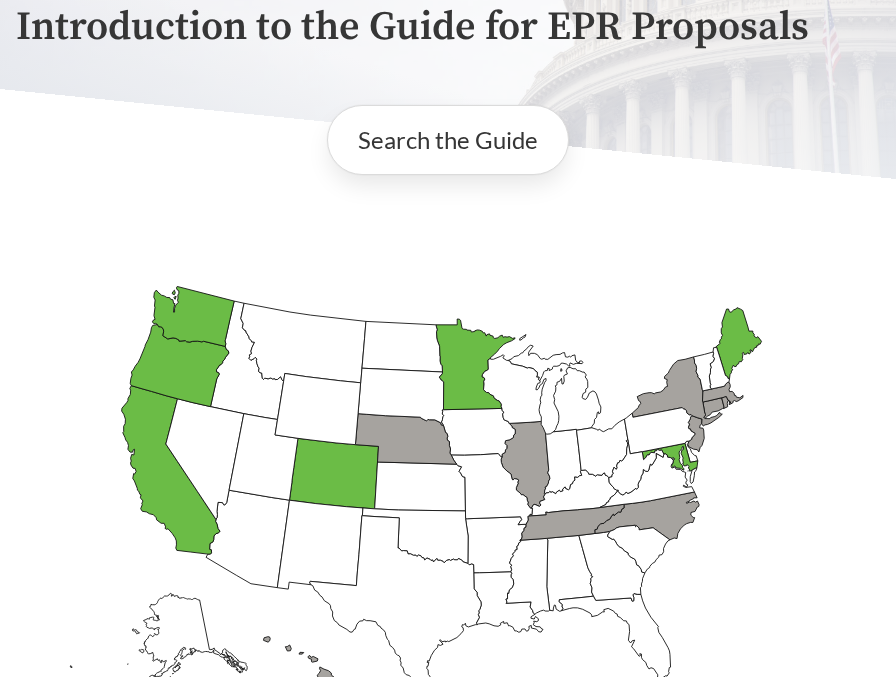 scroll, scrollTop: 213, scrollLeft: 0, axis: vertical 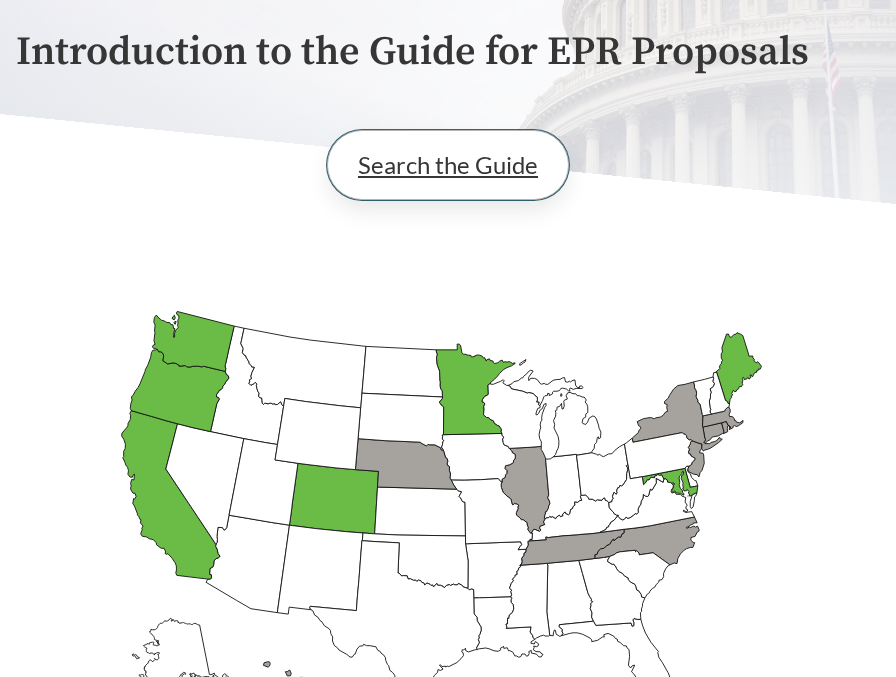 click on "Search the Guide" at bounding box center [448, 165] 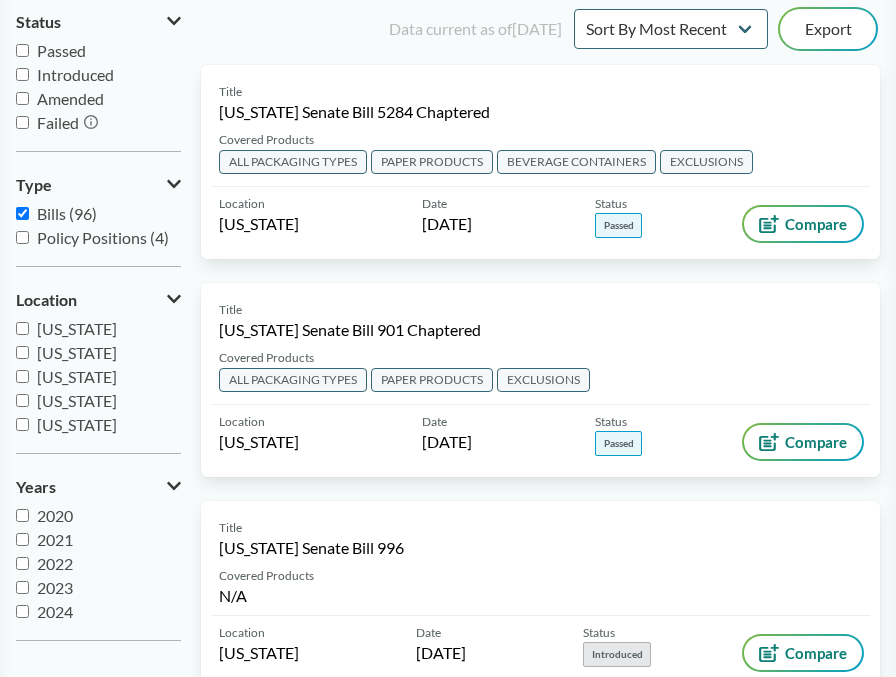 scroll, scrollTop: 0, scrollLeft: 0, axis: both 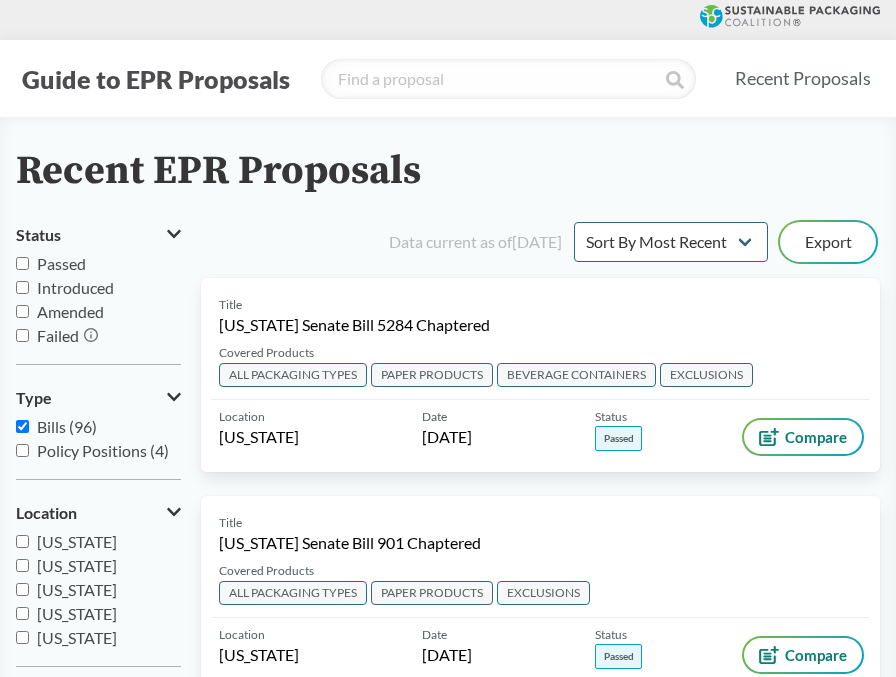 click on "Passed" at bounding box center (22, 263) 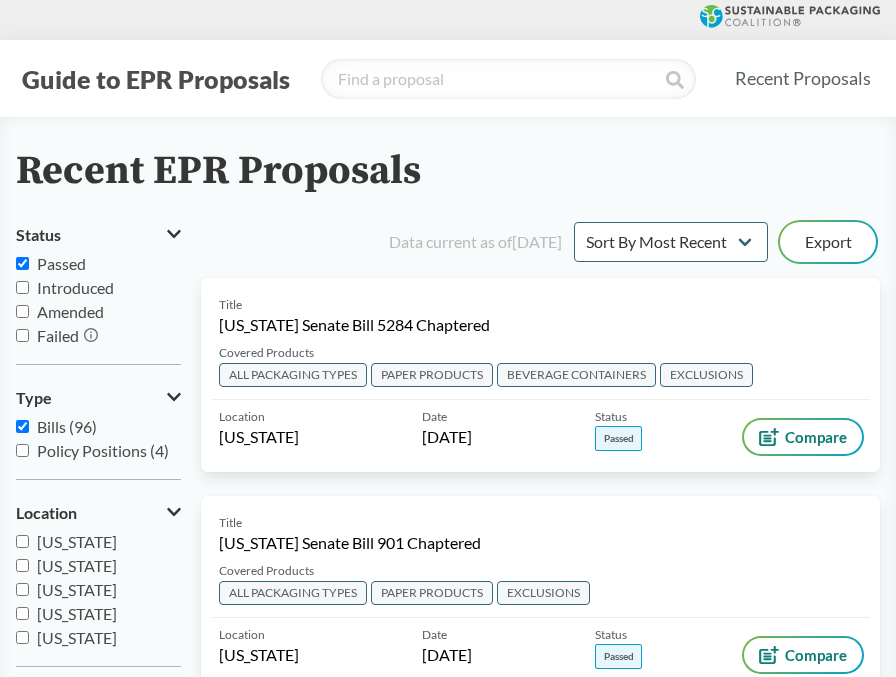 checkbox on "true" 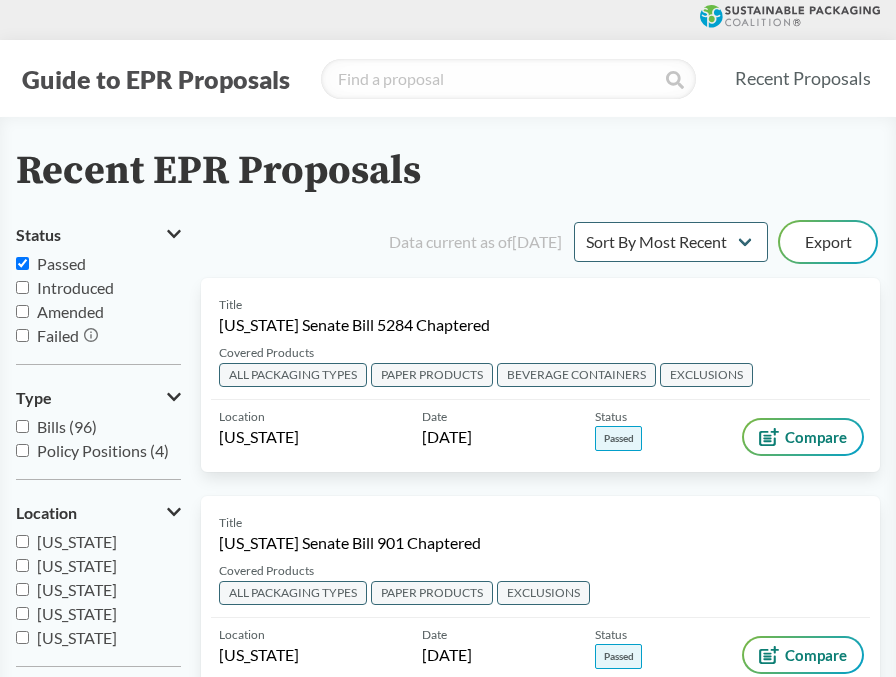 click on "Bills (96)" at bounding box center (22, 426) 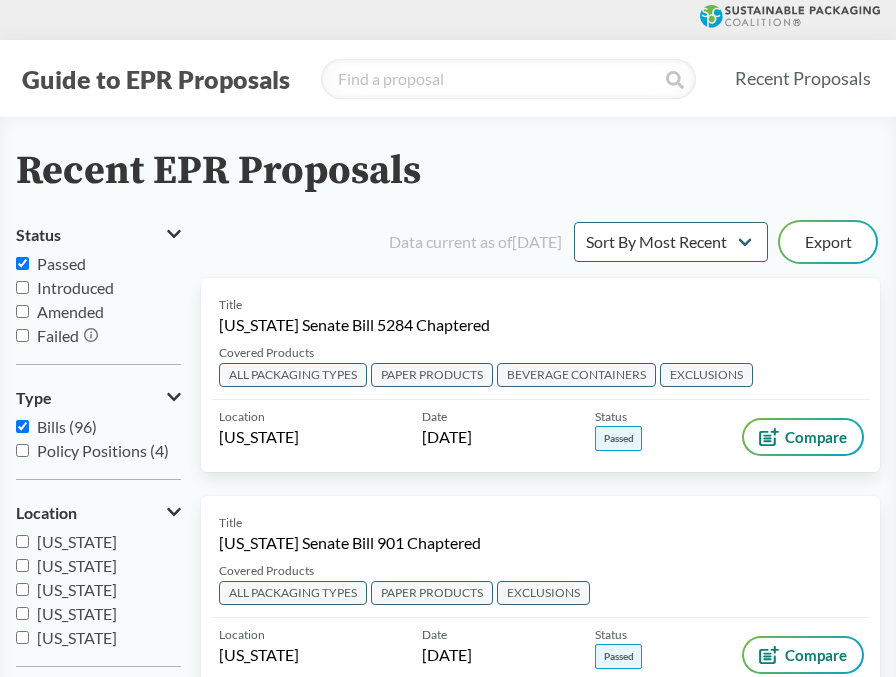 checkbox on "true" 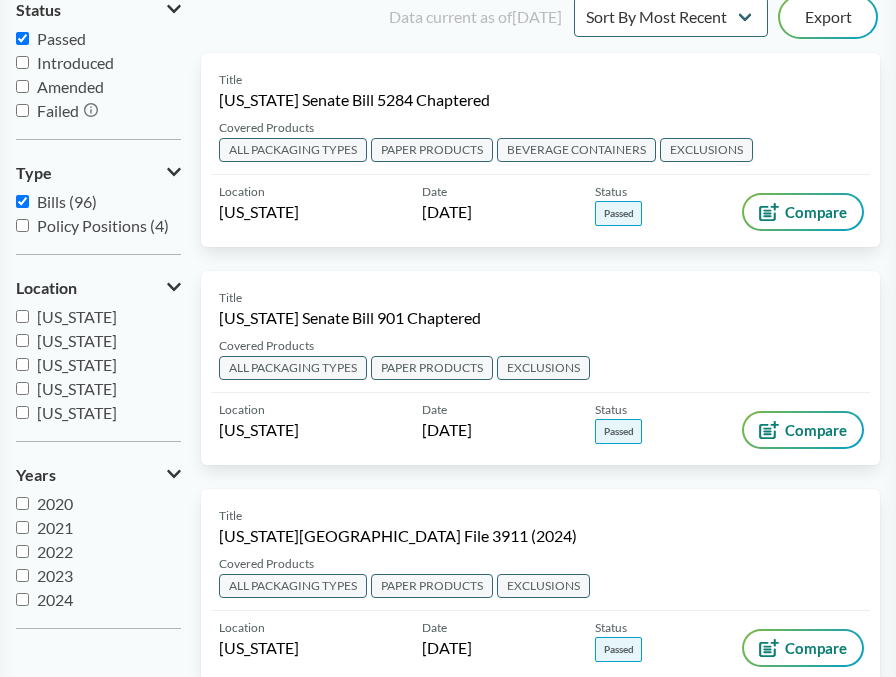 scroll, scrollTop: 231, scrollLeft: 0, axis: vertical 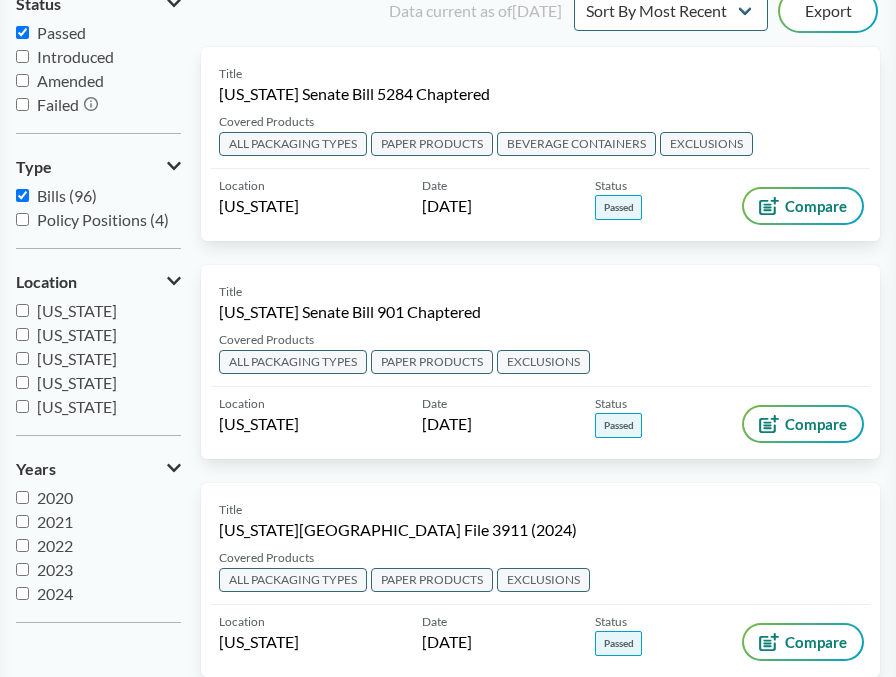 click on "[US_STATE]" at bounding box center [22, 310] 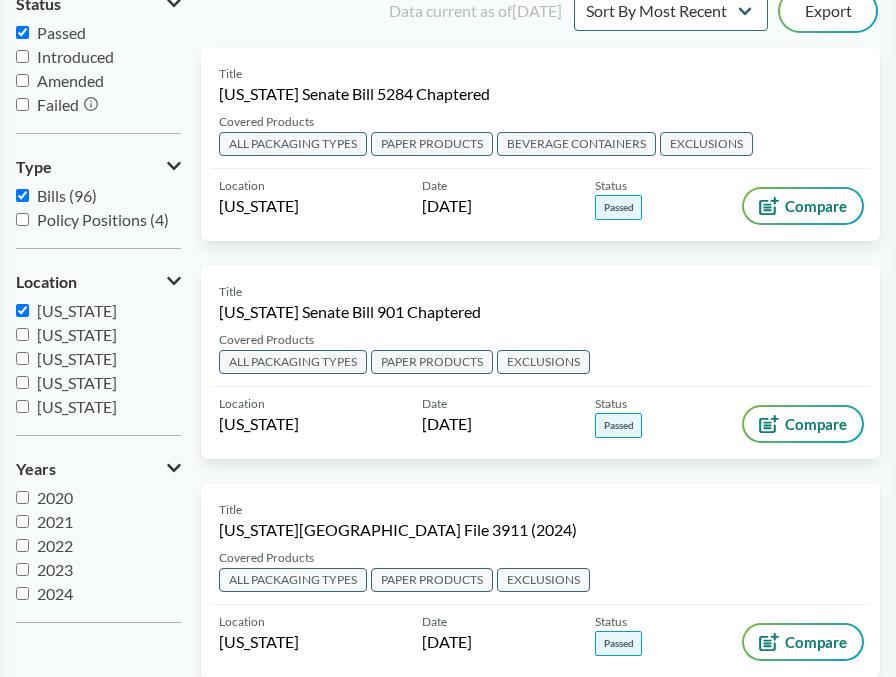 checkbox on "true" 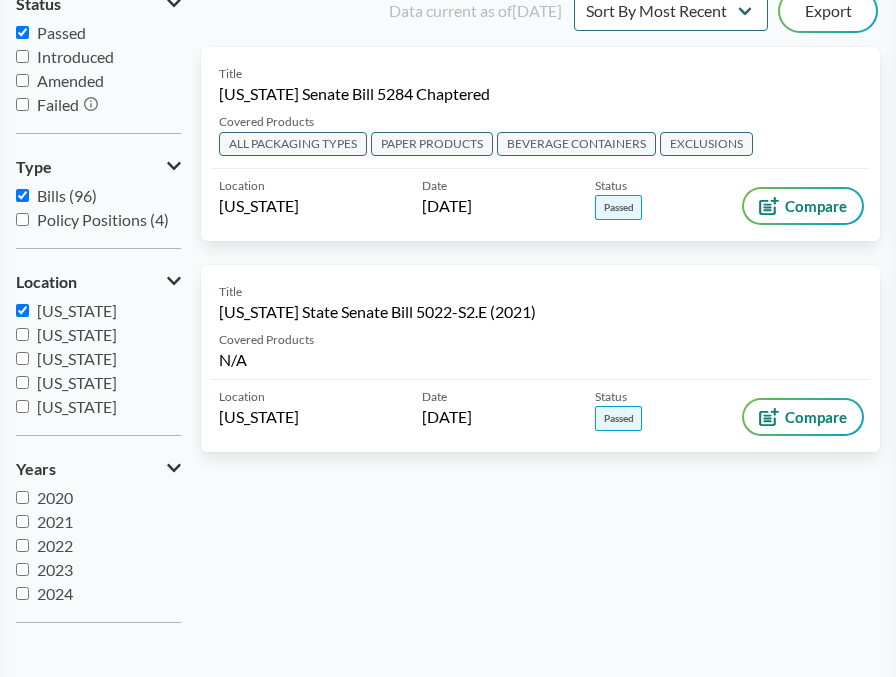 click on "[US_STATE]" at bounding box center [22, 334] 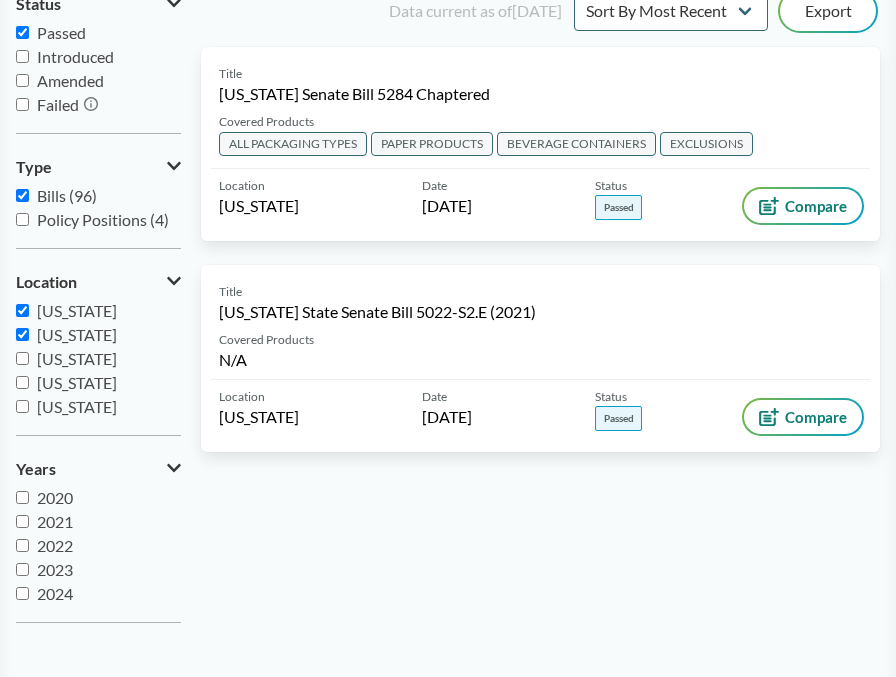 checkbox on "true" 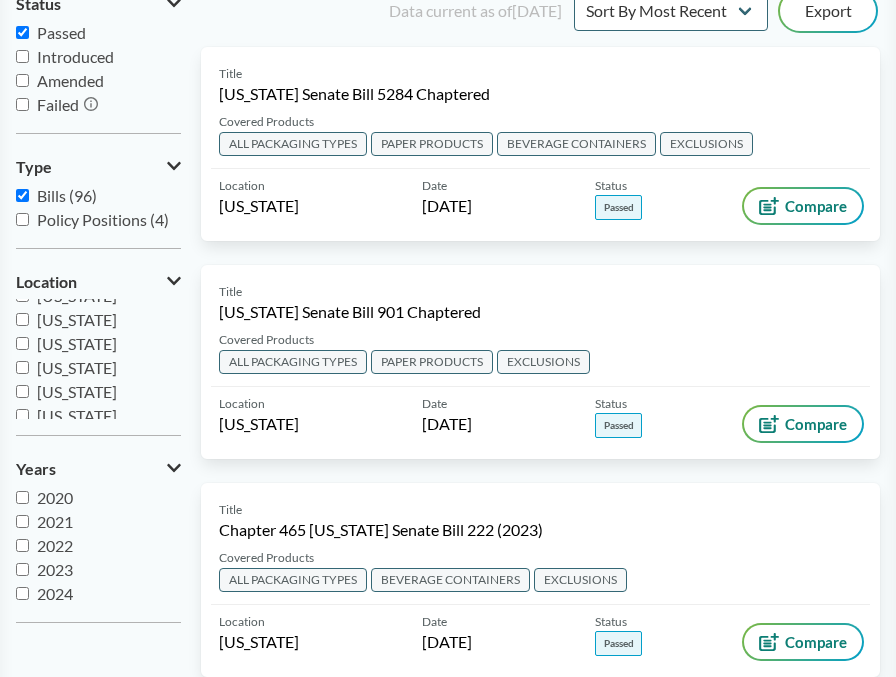 scroll, scrollTop: 355, scrollLeft: 0, axis: vertical 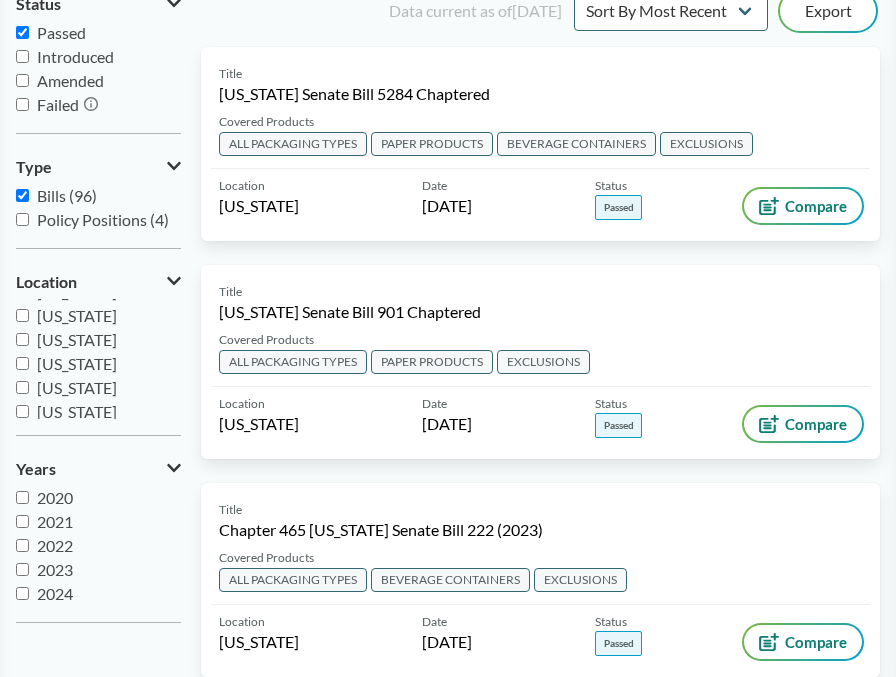 click on "[US_STATE]" at bounding box center (22, 315) 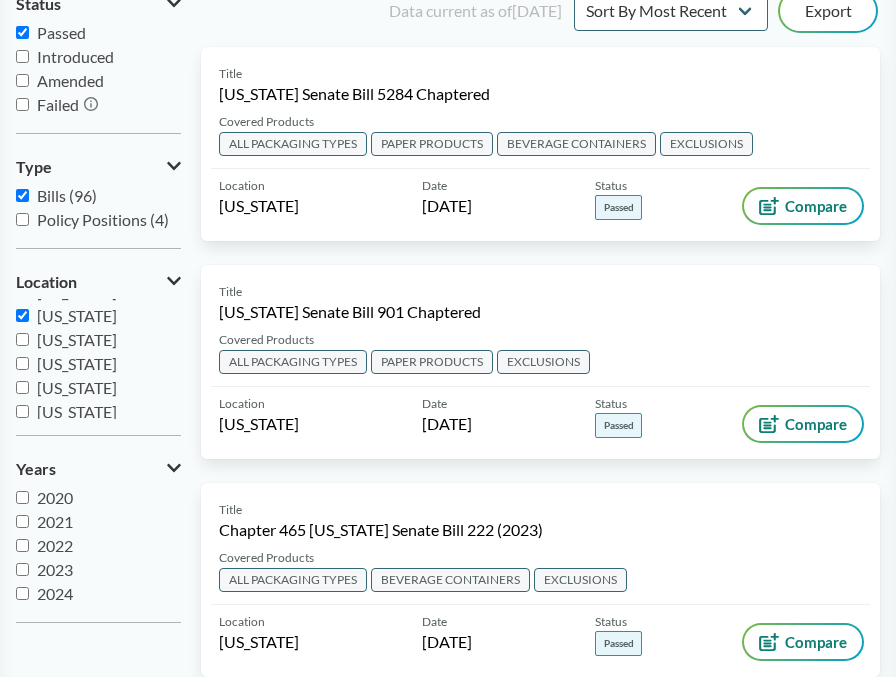 checkbox on "true" 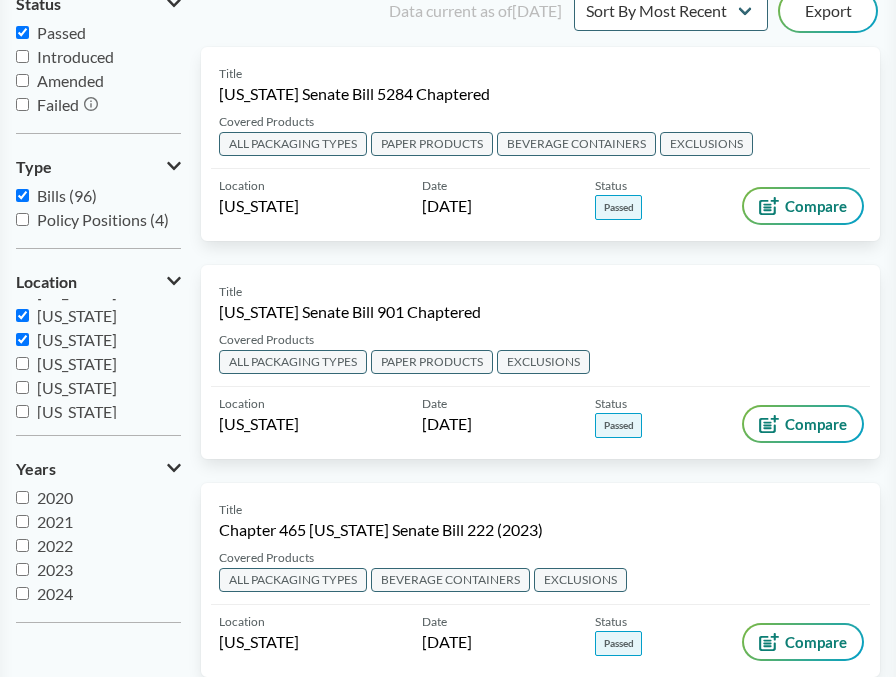 checkbox on "true" 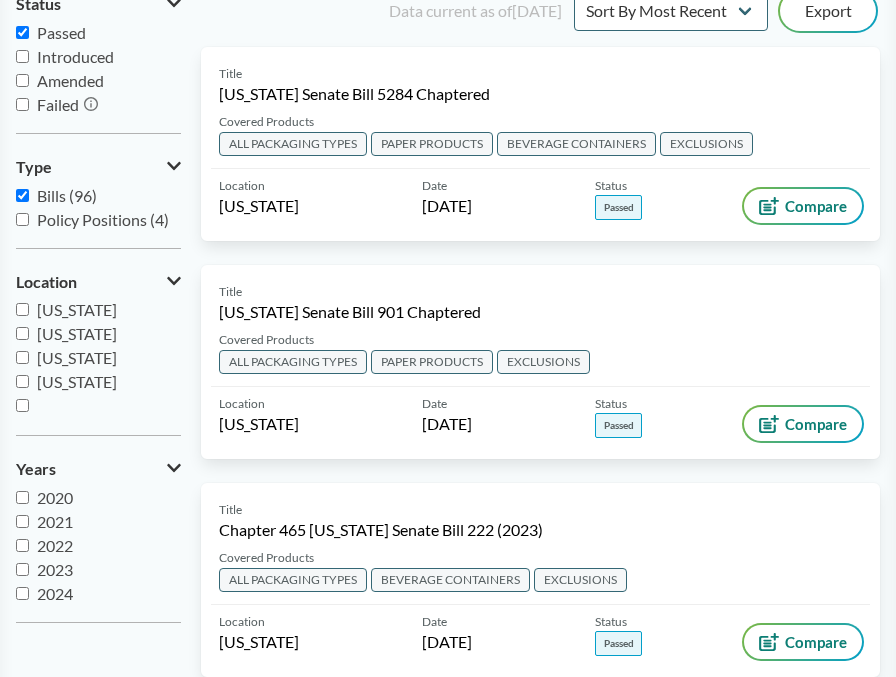 scroll, scrollTop: 432, scrollLeft: 0, axis: vertical 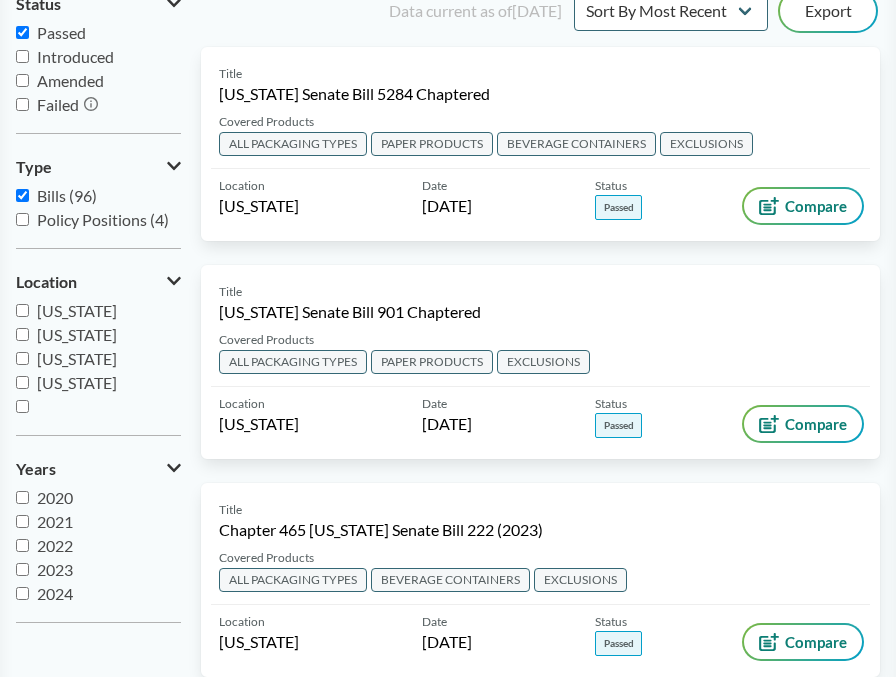click on "[US_STATE]" at bounding box center (22, 382) 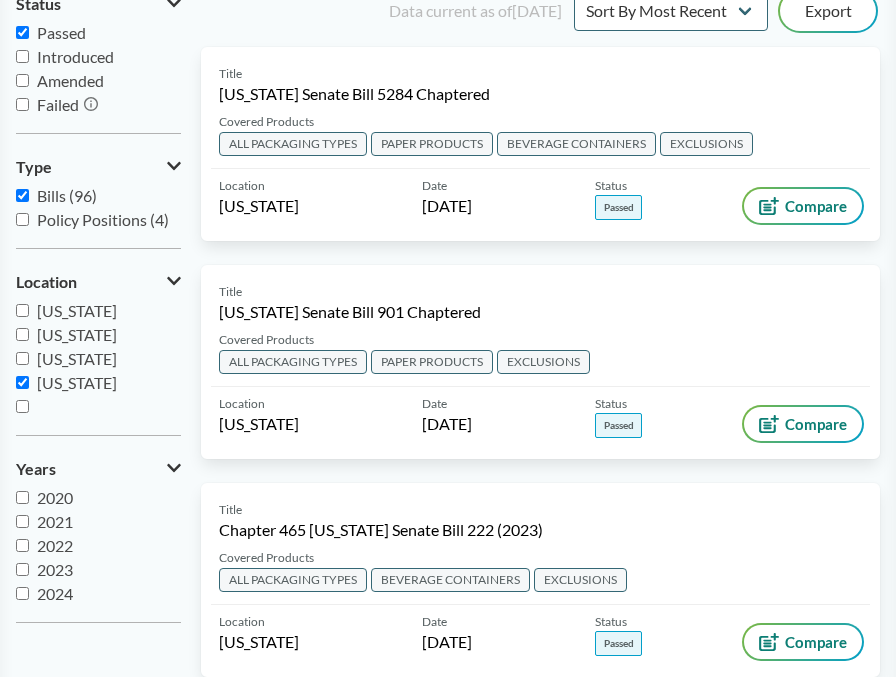 checkbox on "true" 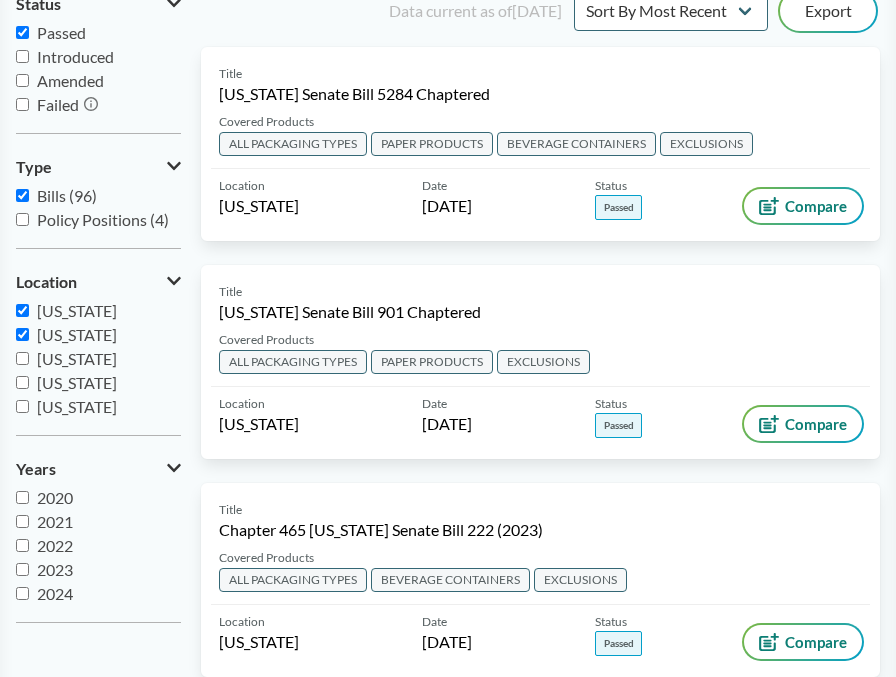 scroll, scrollTop: 0, scrollLeft: 0, axis: both 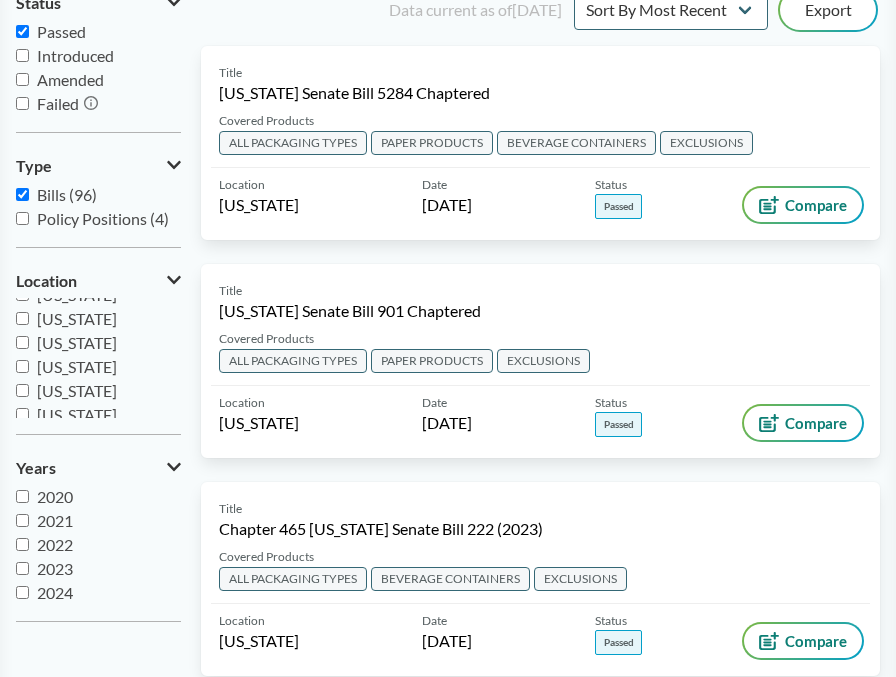 click on "[US_STATE]" at bounding box center (22, 390) 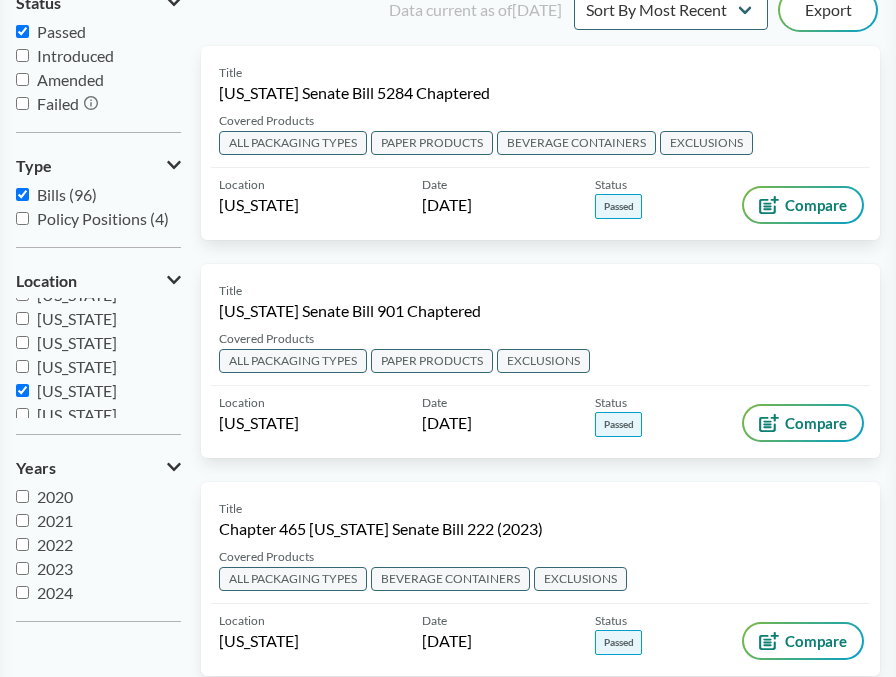 checkbox on "true" 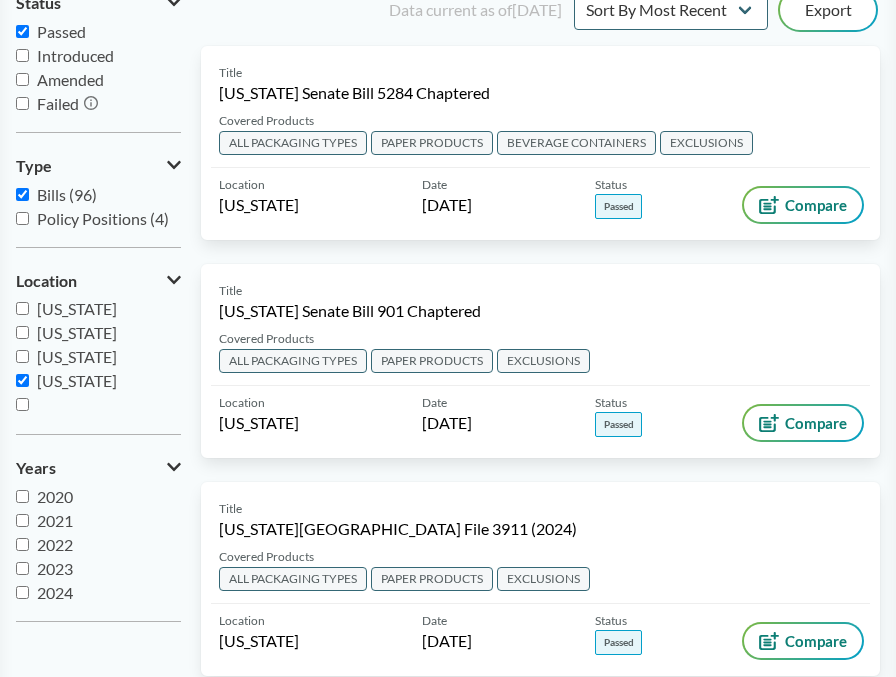 scroll, scrollTop: 432, scrollLeft: 0, axis: vertical 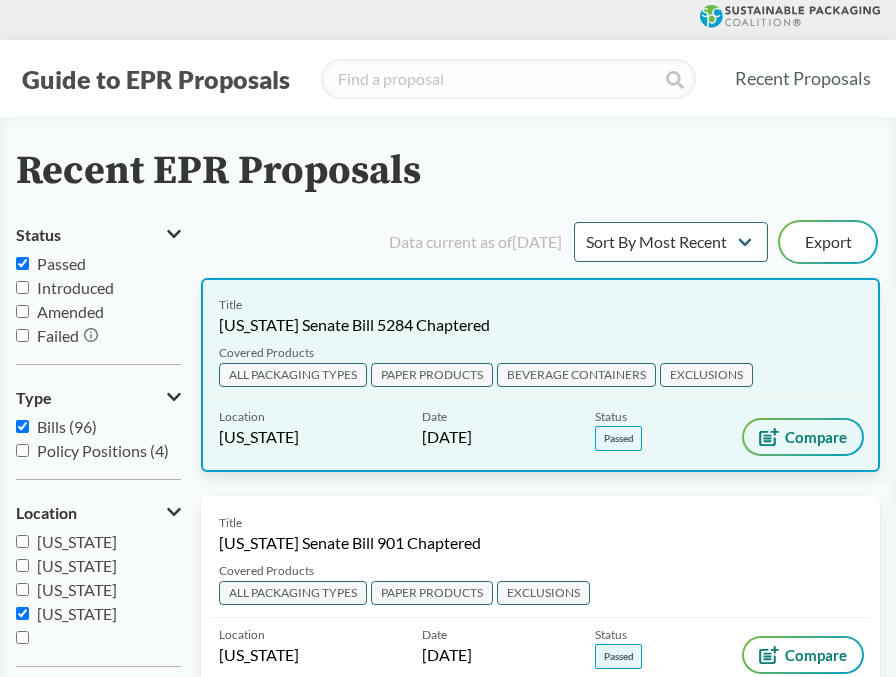 click on "Compare" at bounding box center [816, 437] 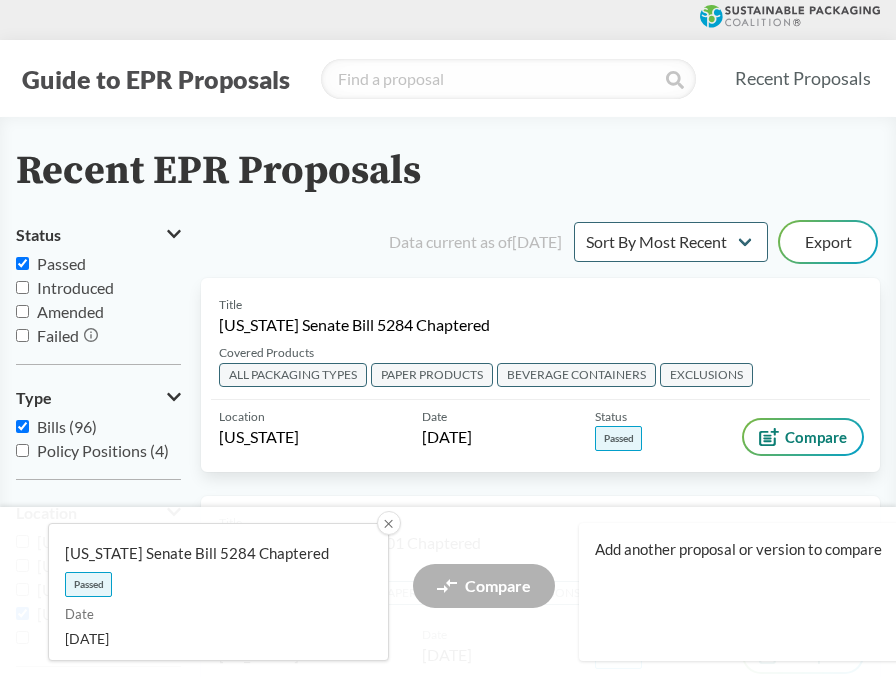 click on "Compare" at bounding box center (484, 592) 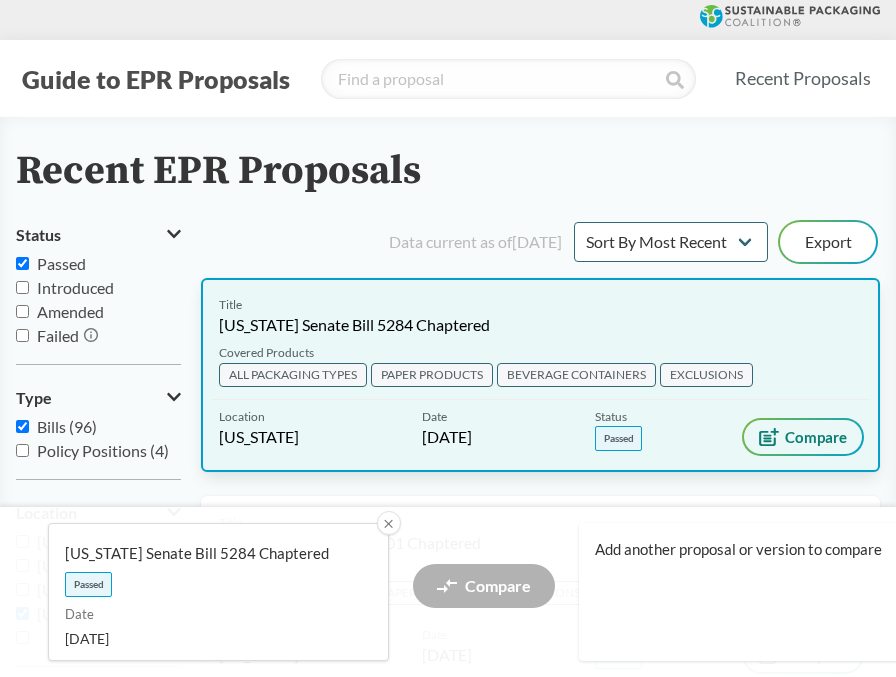 click on "Compare" at bounding box center (816, 437) 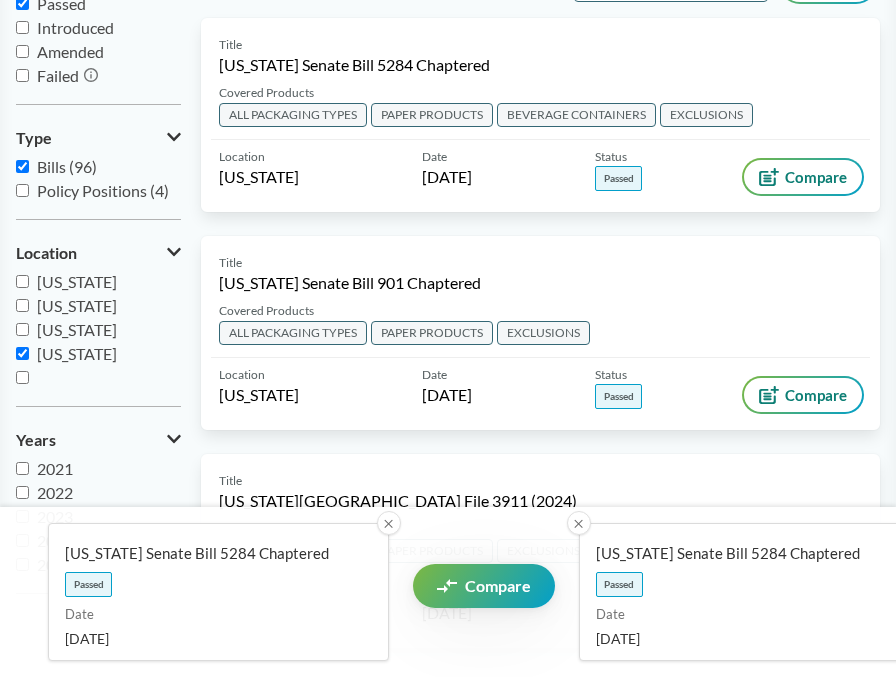 scroll, scrollTop: 275, scrollLeft: 0, axis: vertical 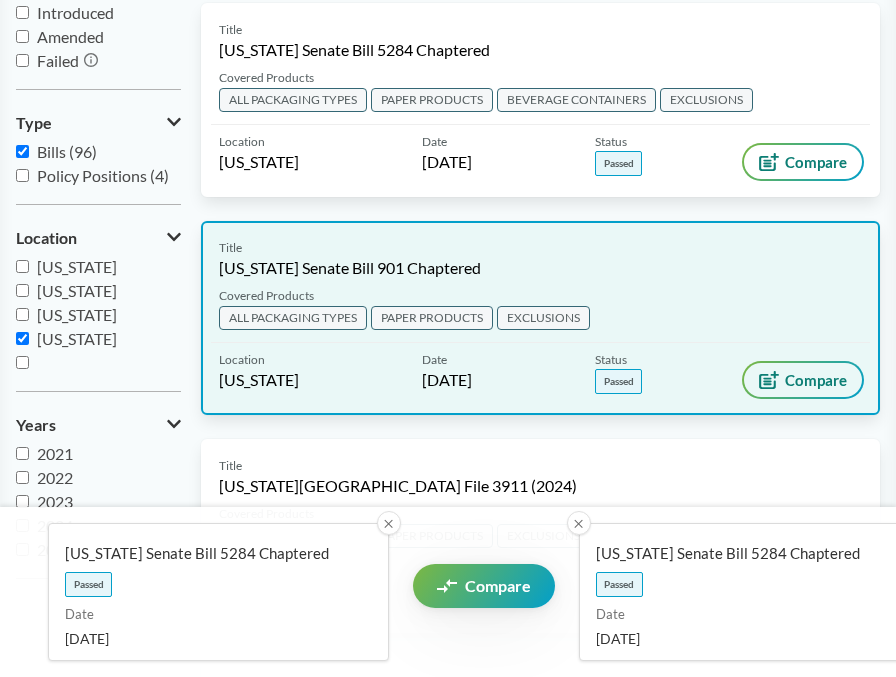 click on "Compare" at bounding box center [803, 380] 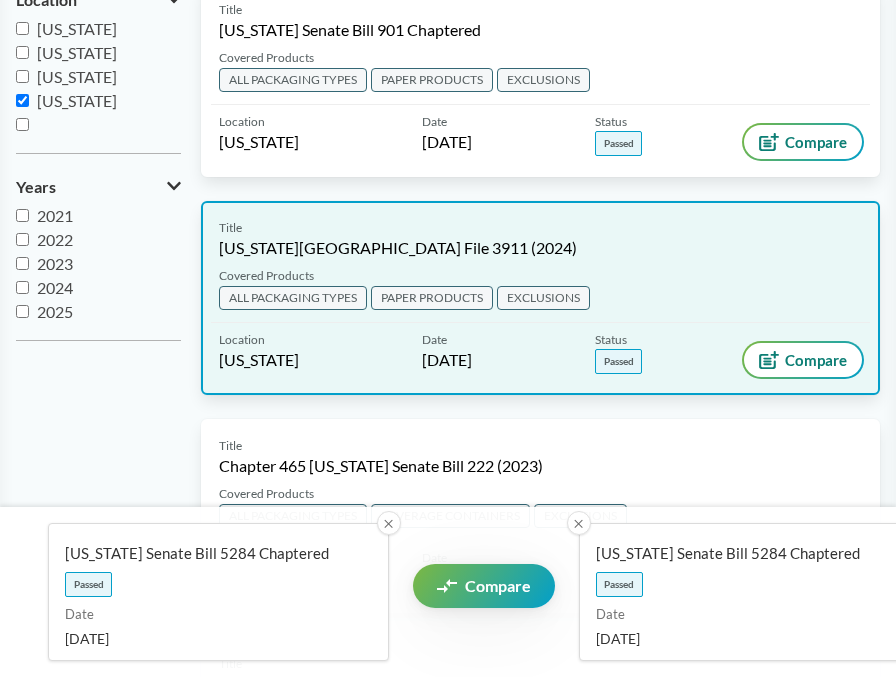 scroll, scrollTop: 535, scrollLeft: 0, axis: vertical 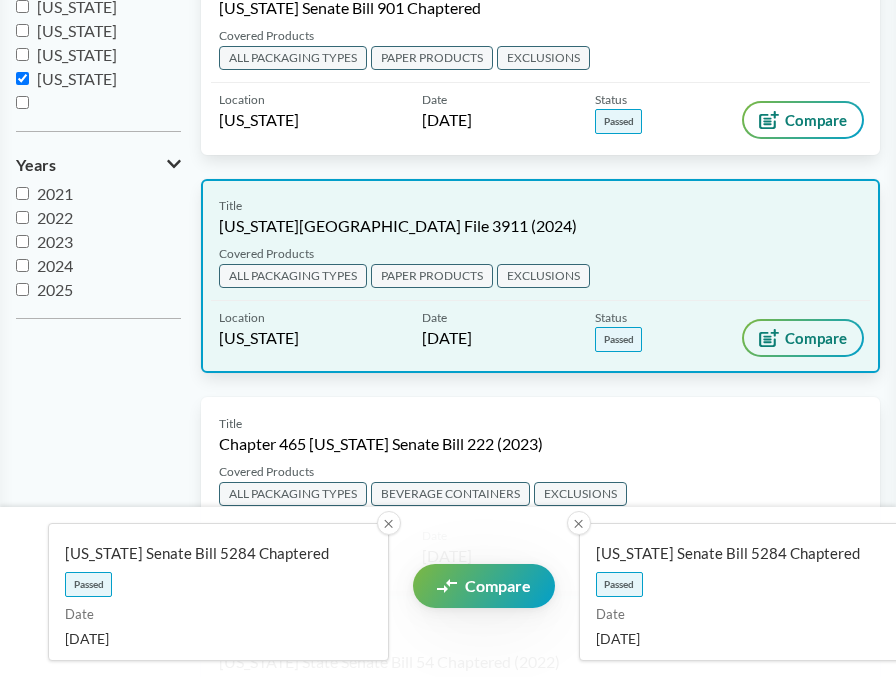 click on "Compare" at bounding box center [816, 338] 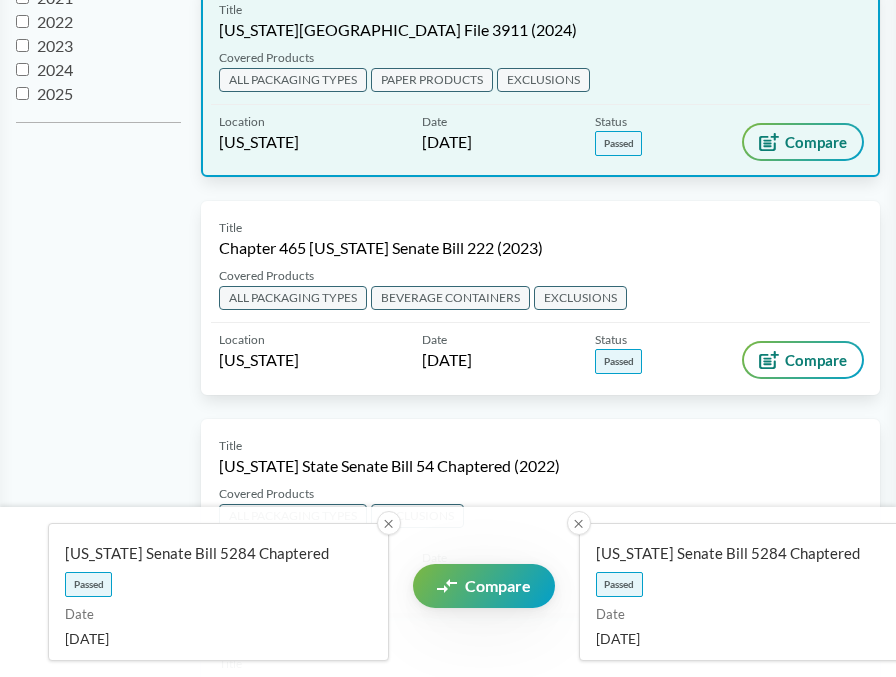 scroll, scrollTop: 739, scrollLeft: 0, axis: vertical 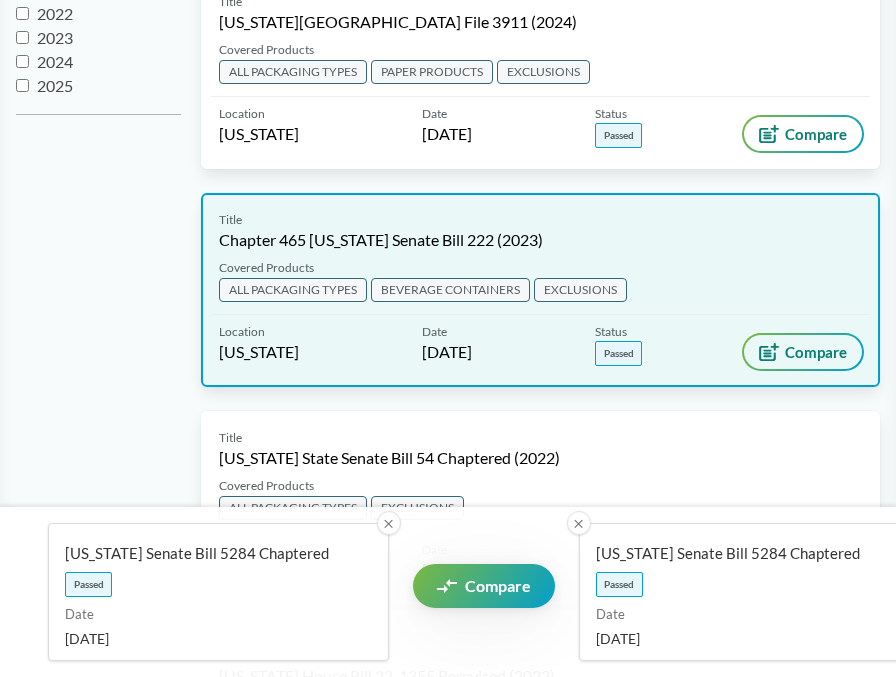 click on "Compare" at bounding box center [816, 352] 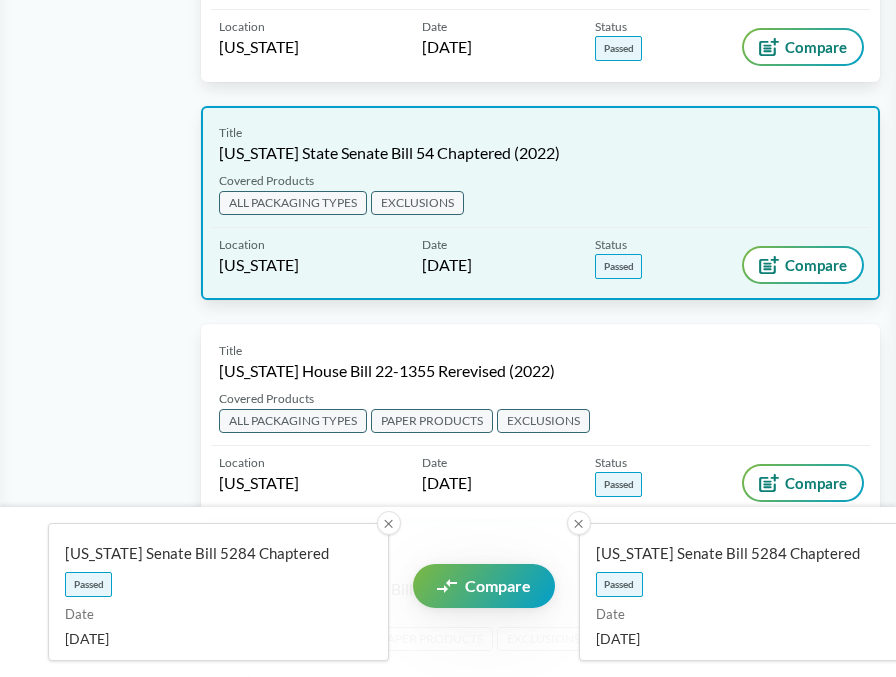 scroll, scrollTop: 1080, scrollLeft: 0, axis: vertical 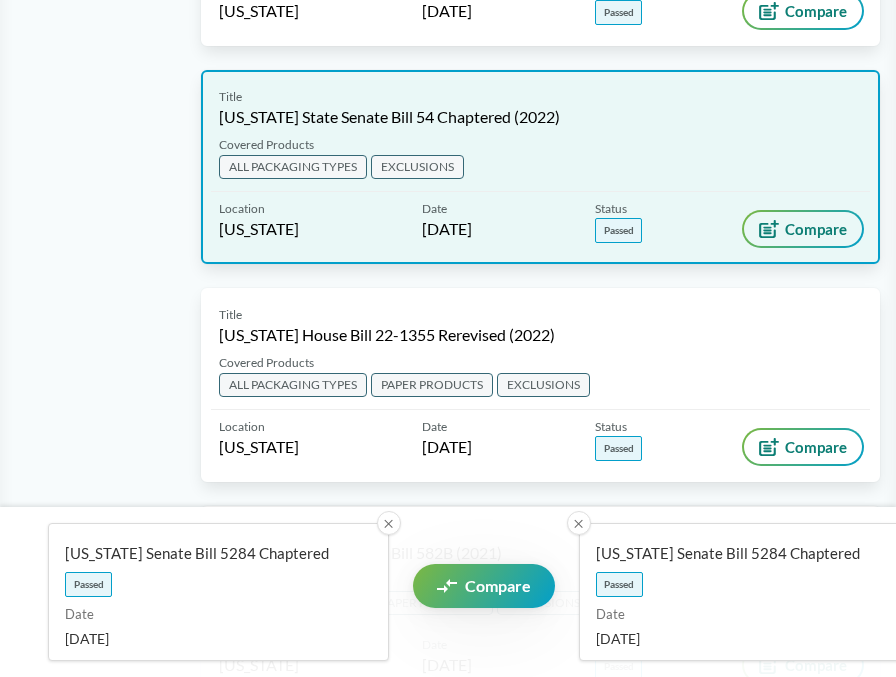 click on "Compare" at bounding box center (816, 229) 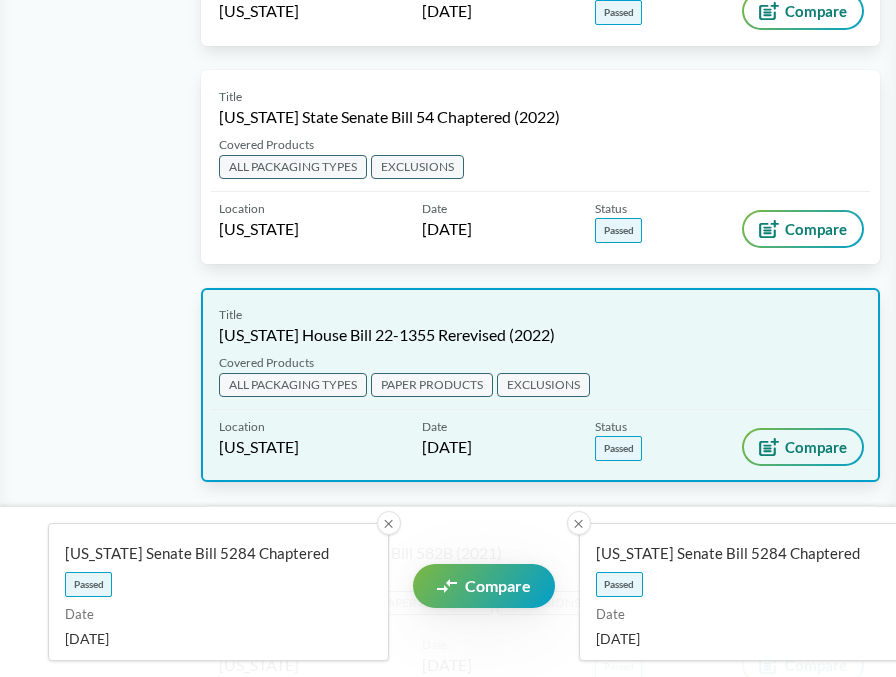 click on "Compare" at bounding box center [803, 447] 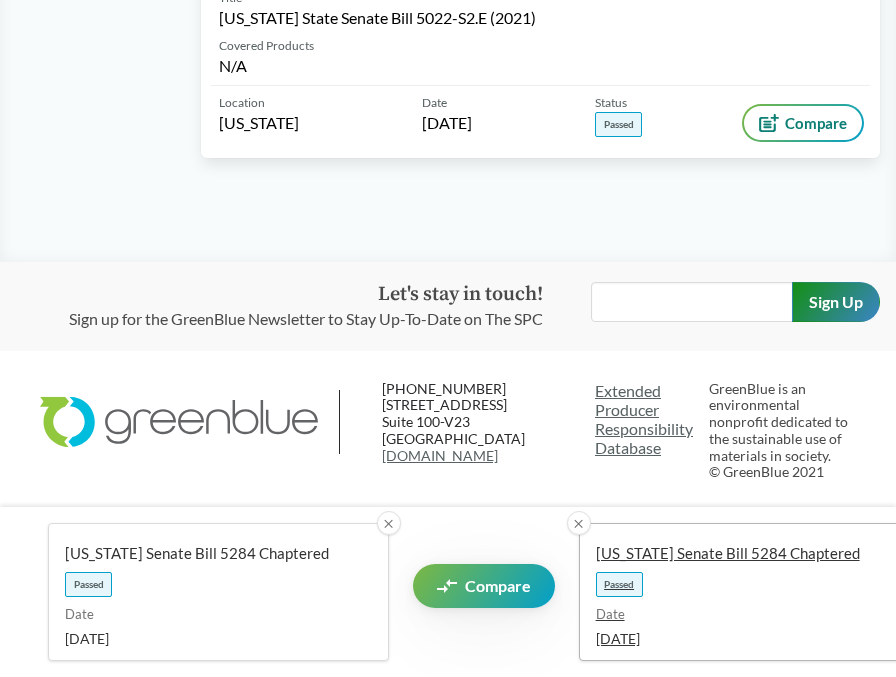 scroll, scrollTop: 1832, scrollLeft: 0, axis: vertical 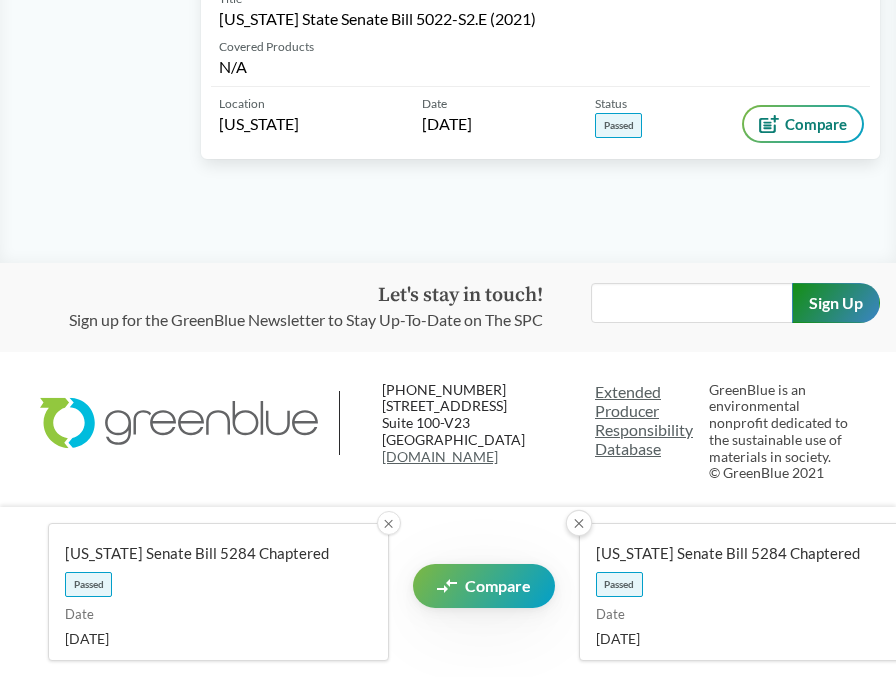 click on "✕" at bounding box center [578, 523] 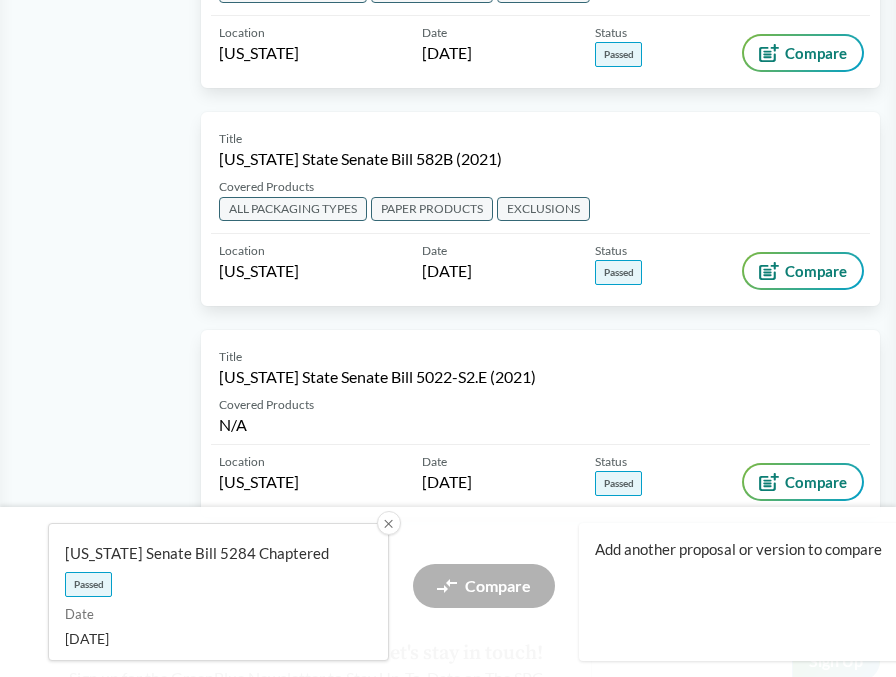 scroll, scrollTop: 1446, scrollLeft: 0, axis: vertical 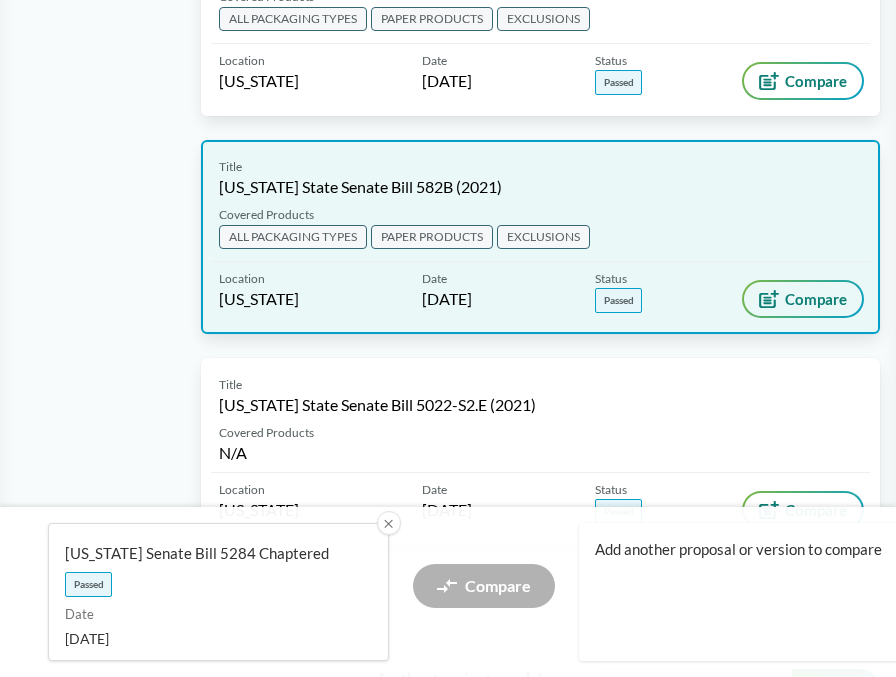 click 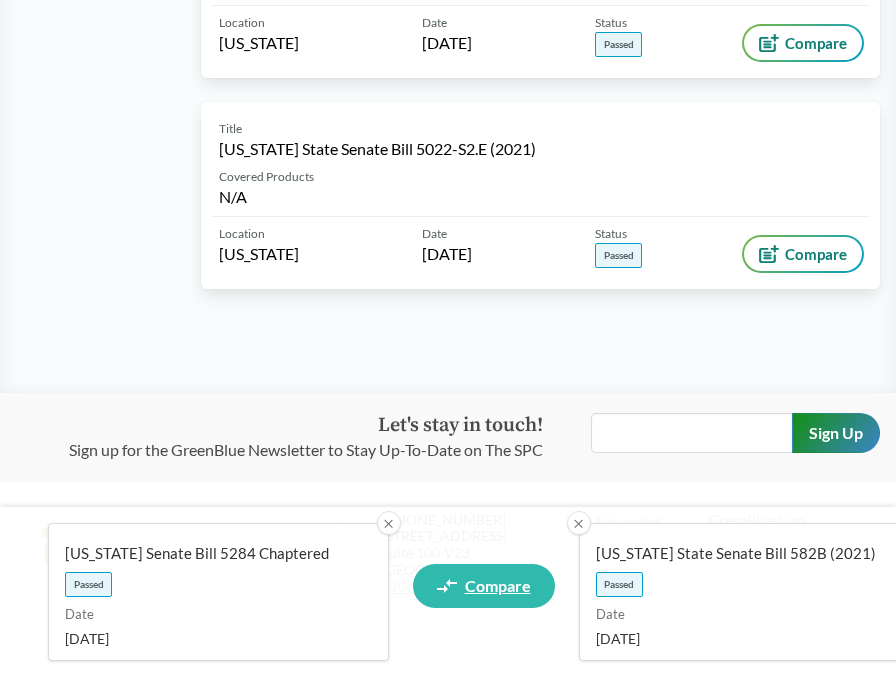 scroll, scrollTop: 1765, scrollLeft: 0, axis: vertical 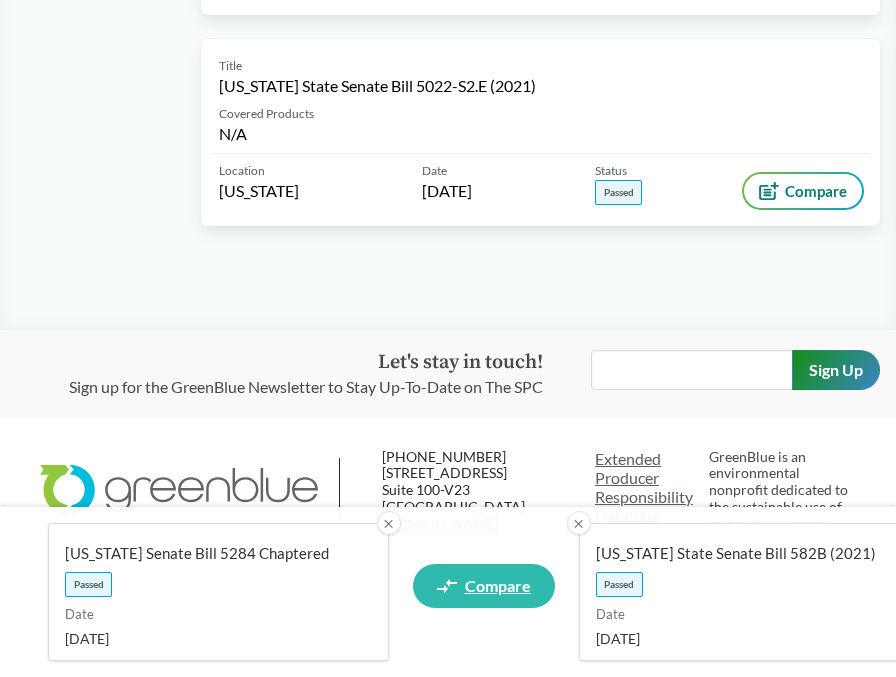 click on "Compare" at bounding box center (498, 586) 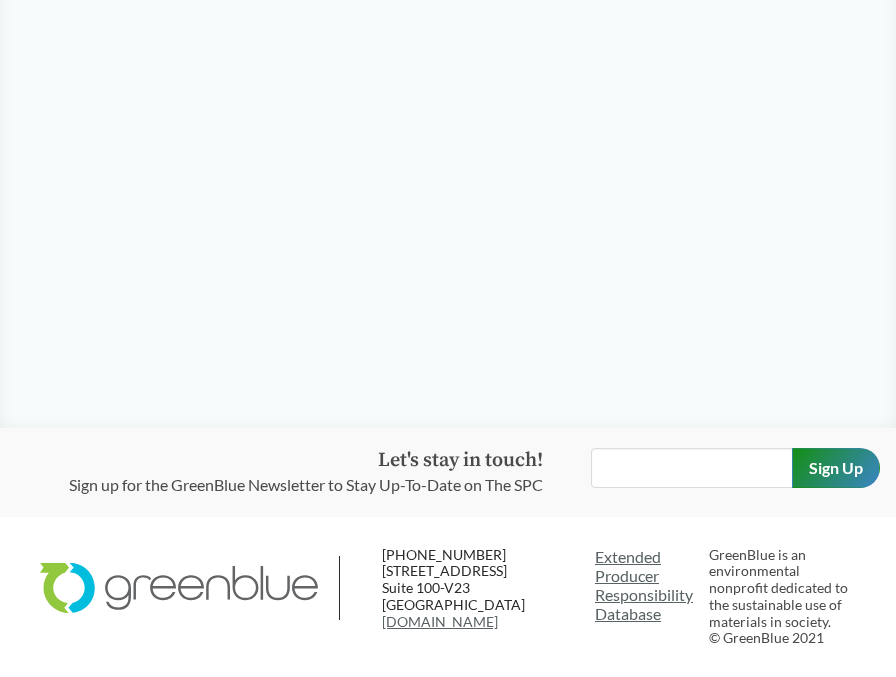 scroll, scrollTop: 0, scrollLeft: 0, axis: both 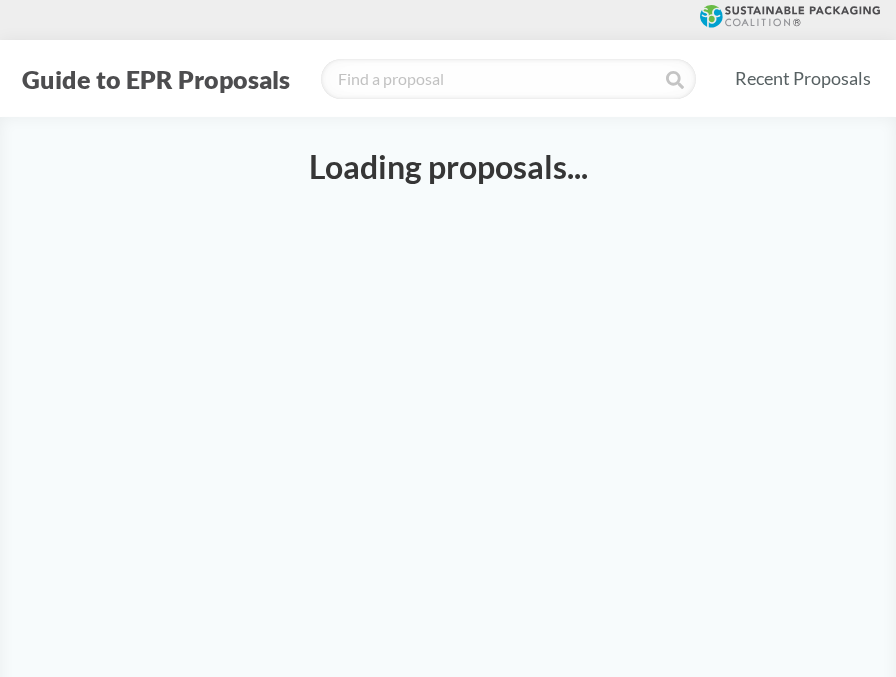 select on "SB5284C" 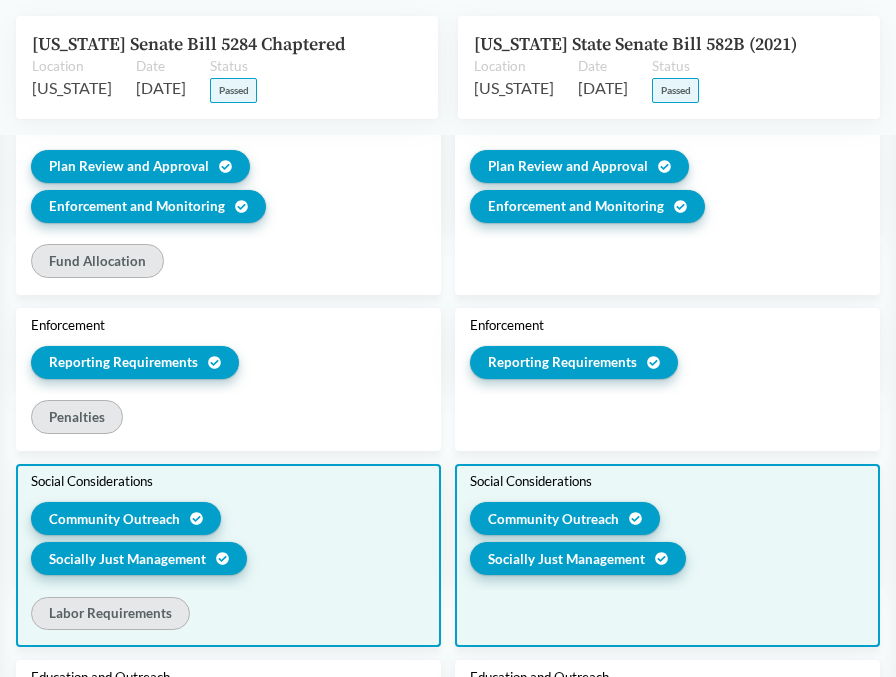 scroll, scrollTop: 3373, scrollLeft: 0, axis: vertical 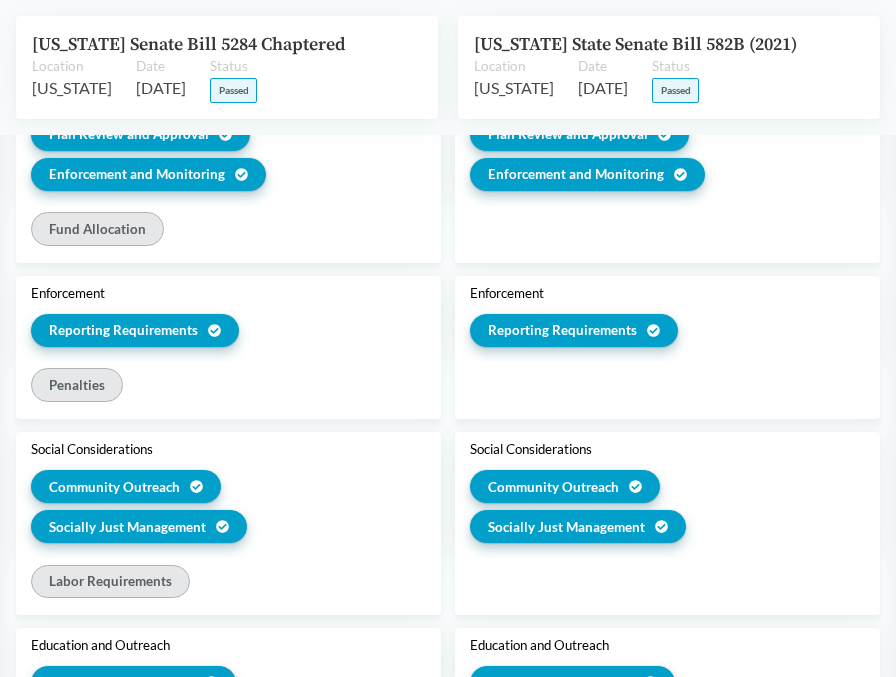 click on "Defines "Recycling"" at bounding box center [108, 1076] 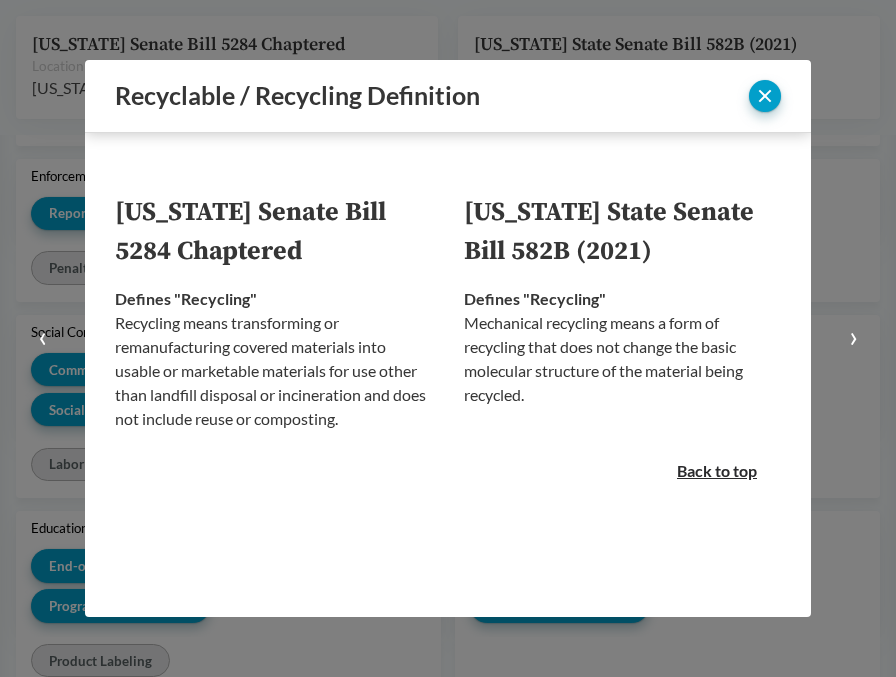 scroll, scrollTop: 3102, scrollLeft: 0, axis: vertical 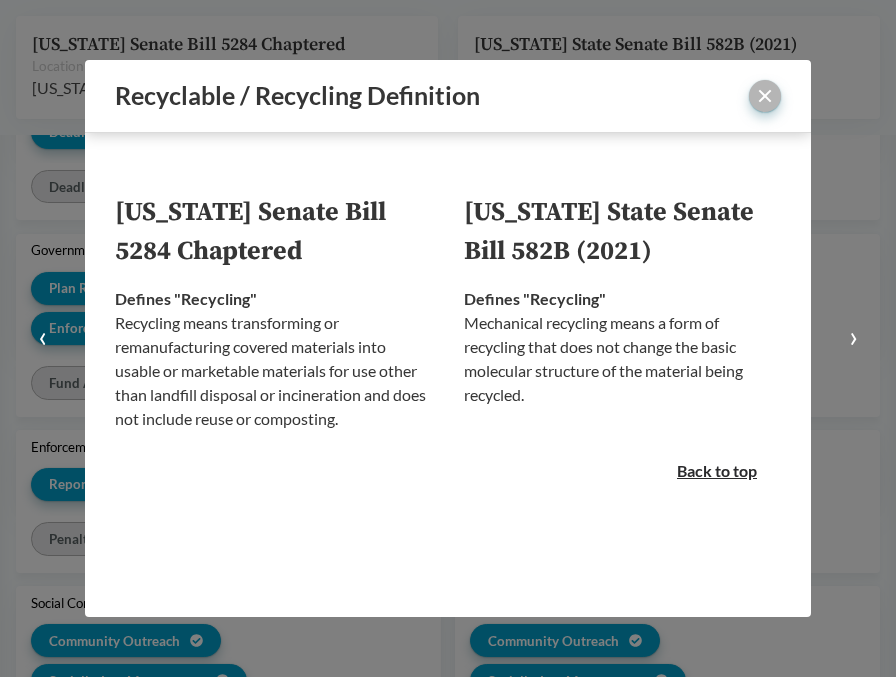 click at bounding box center [765, 96] 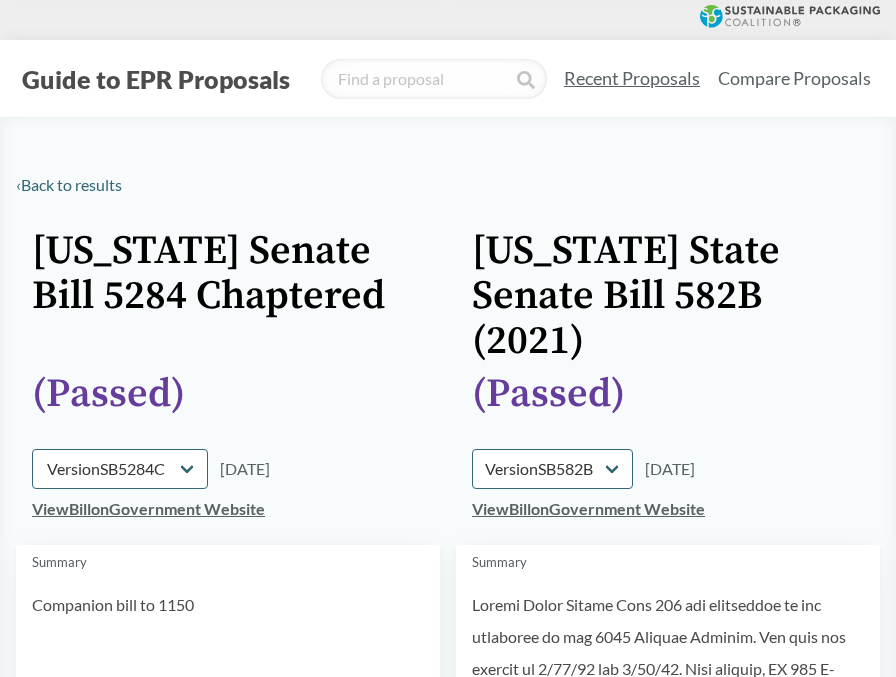 scroll, scrollTop: 0, scrollLeft: 0, axis: both 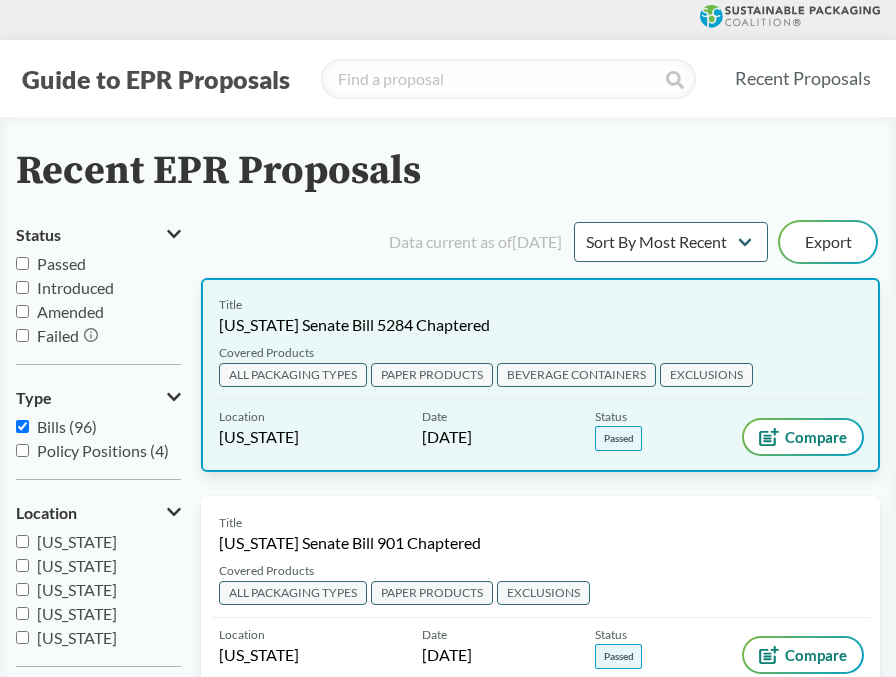 click on "[US_STATE] Senate Bill 5284 Chaptered" at bounding box center (354, 325) 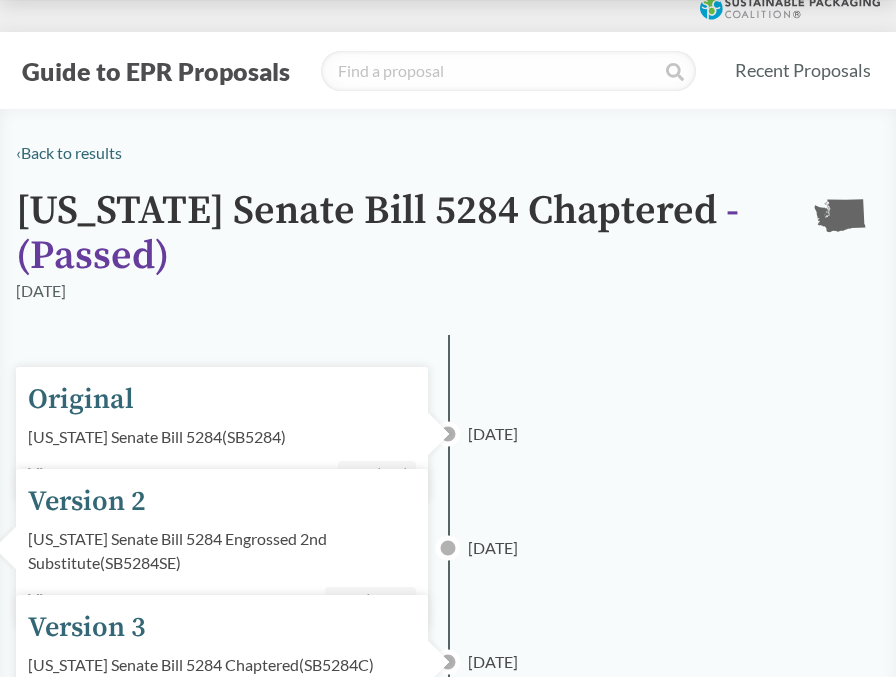 scroll, scrollTop: 30, scrollLeft: 0, axis: vertical 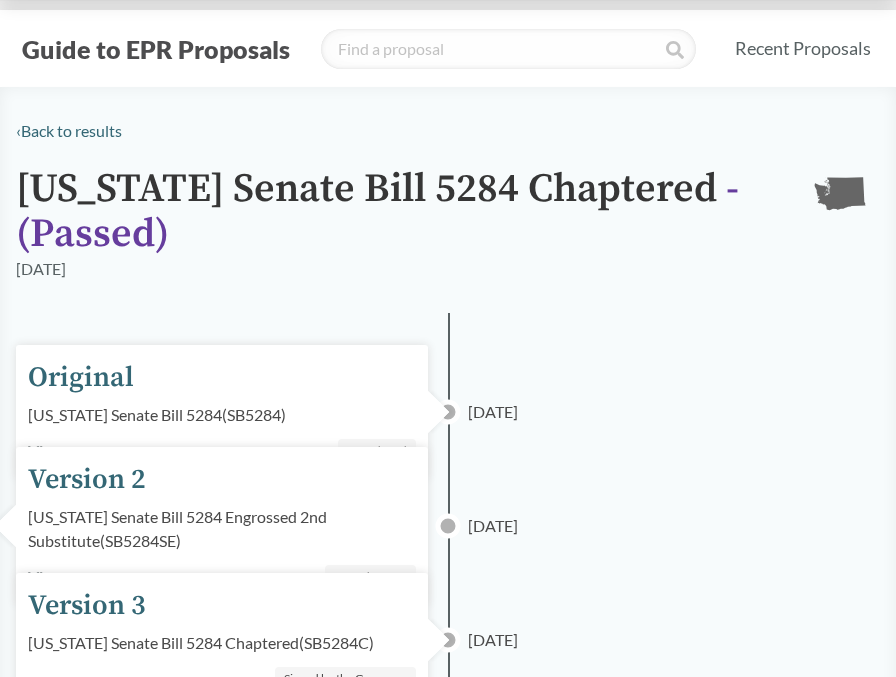 click on "Original [US_STATE] Senate Bill 5284  ( SB5284 ) View Introduced  [DATE]   Version 2 [US_STATE] Senate Bill 5284 Engrossed 2nd Substitute  ( SB5284SE ) View Passed Senate [DATE]   Version 3 [US_STATE] Senate Bill 5284 Chaptered  ( SB5284C ) Signed by the Governor  [DATE]" at bounding box center [448, 526] 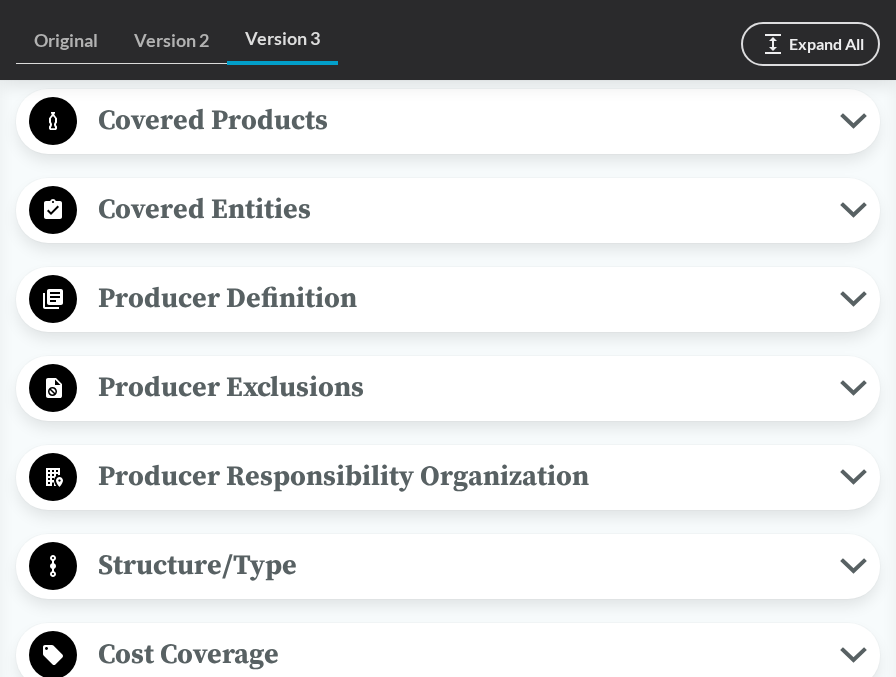 scroll, scrollTop: 906, scrollLeft: 0, axis: vertical 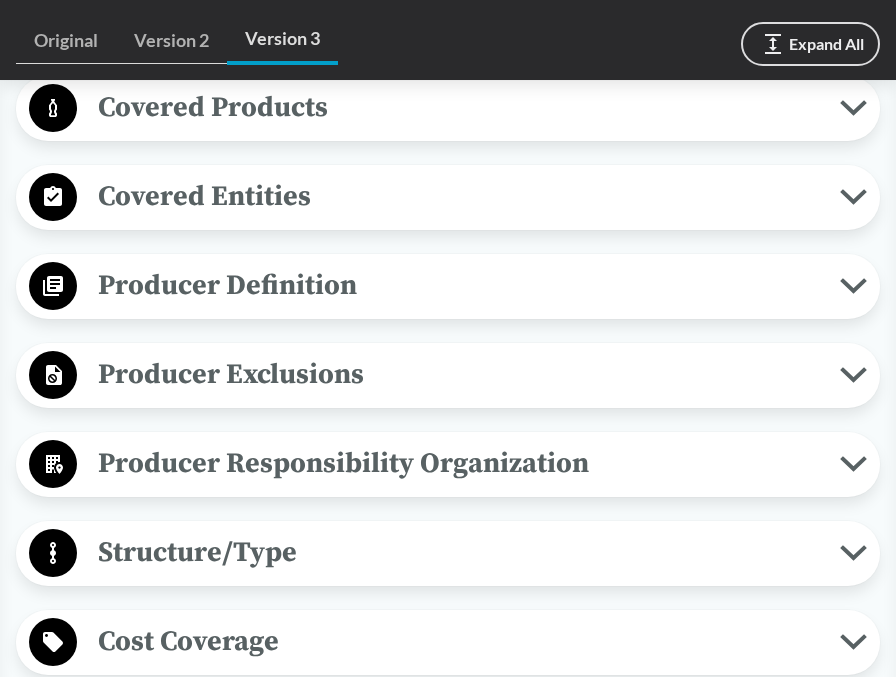 click on "Producer Definition" at bounding box center [458, 285] 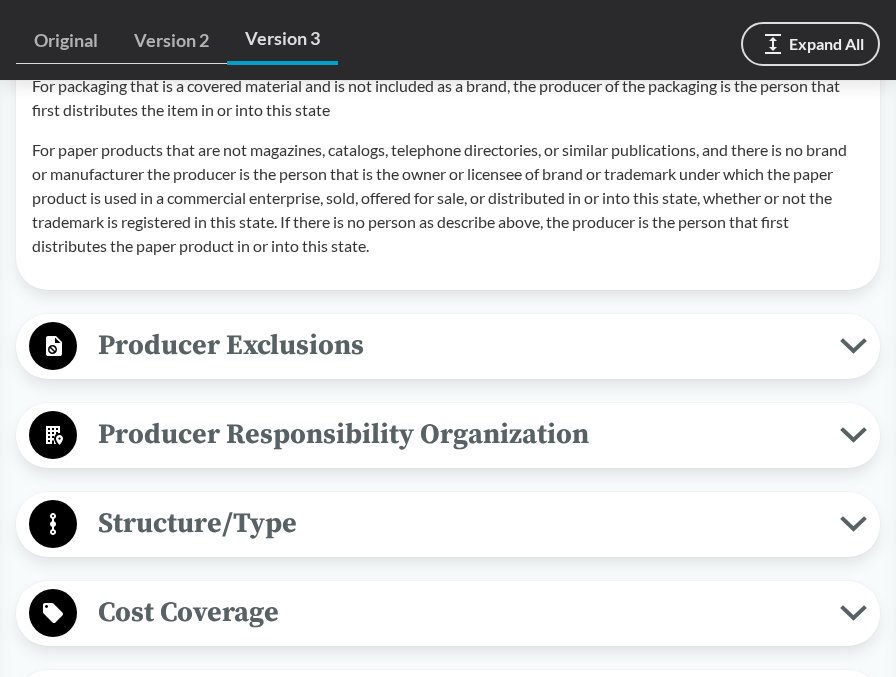 scroll, scrollTop: 2490, scrollLeft: 0, axis: vertical 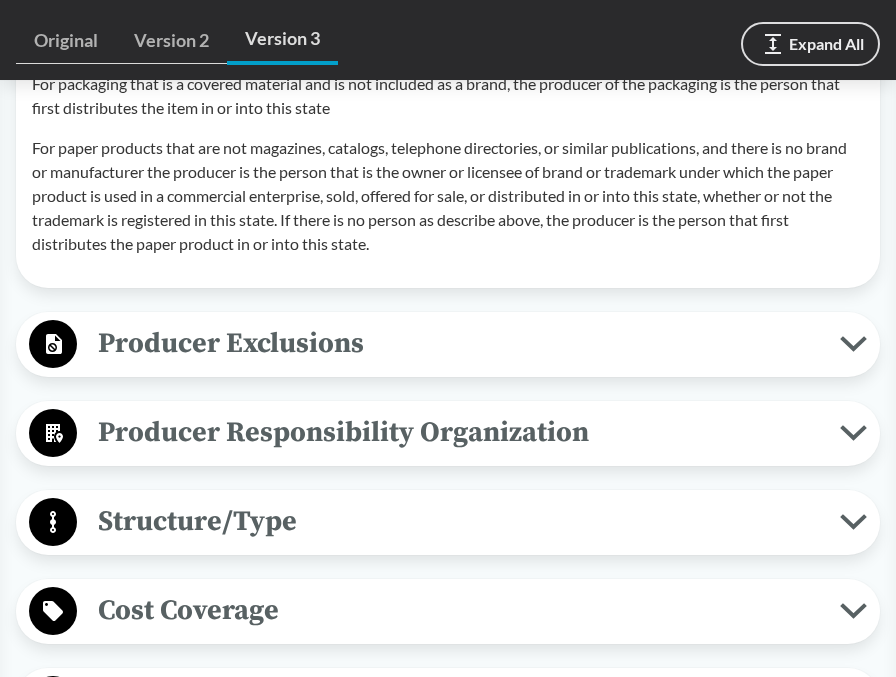 click on "Producer Exclusions" at bounding box center [458, 343] 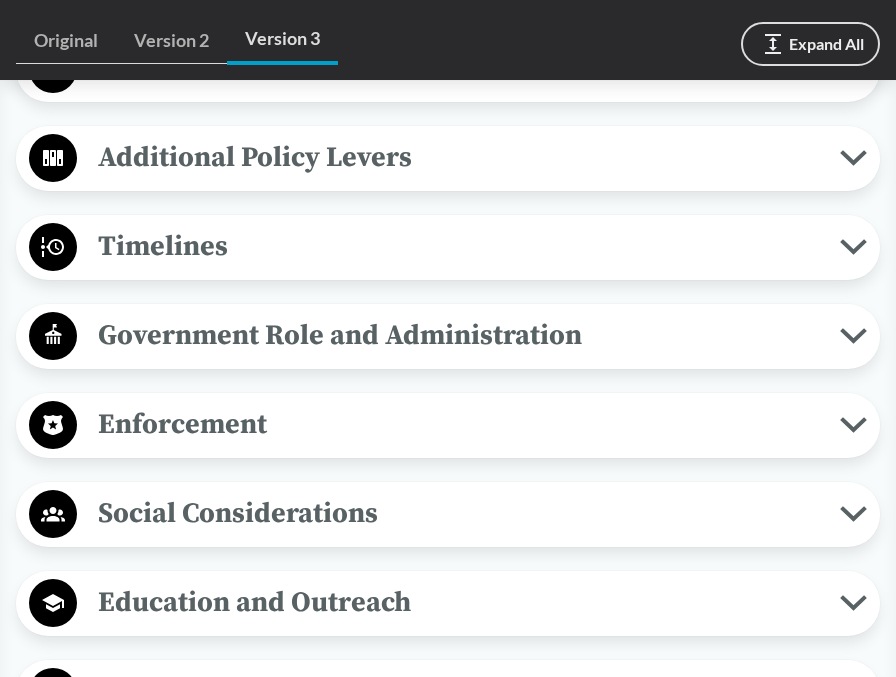 scroll, scrollTop: 3903, scrollLeft: 0, axis: vertical 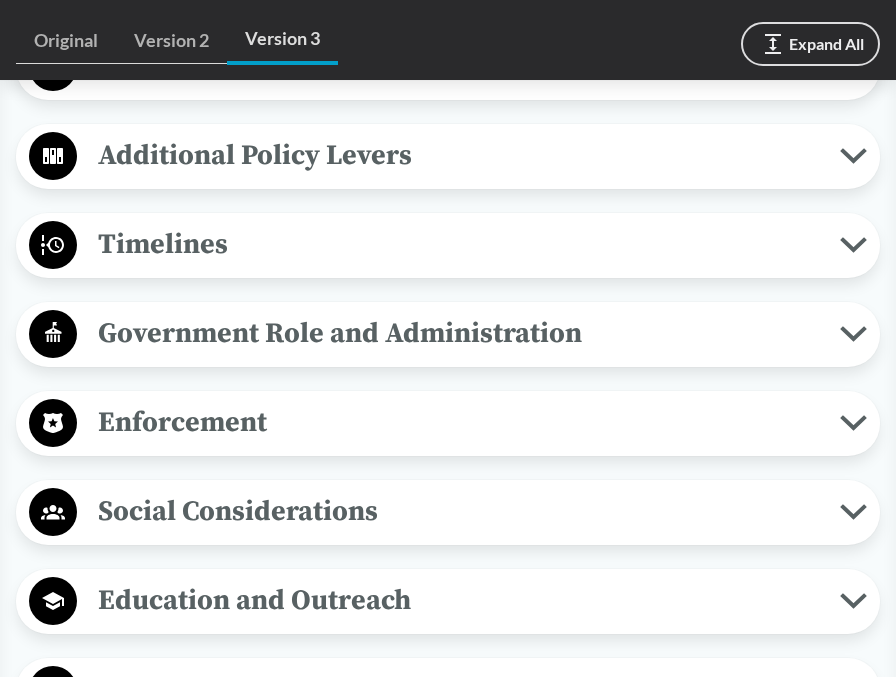 click on "Additional Policy Levers" at bounding box center (458, 155) 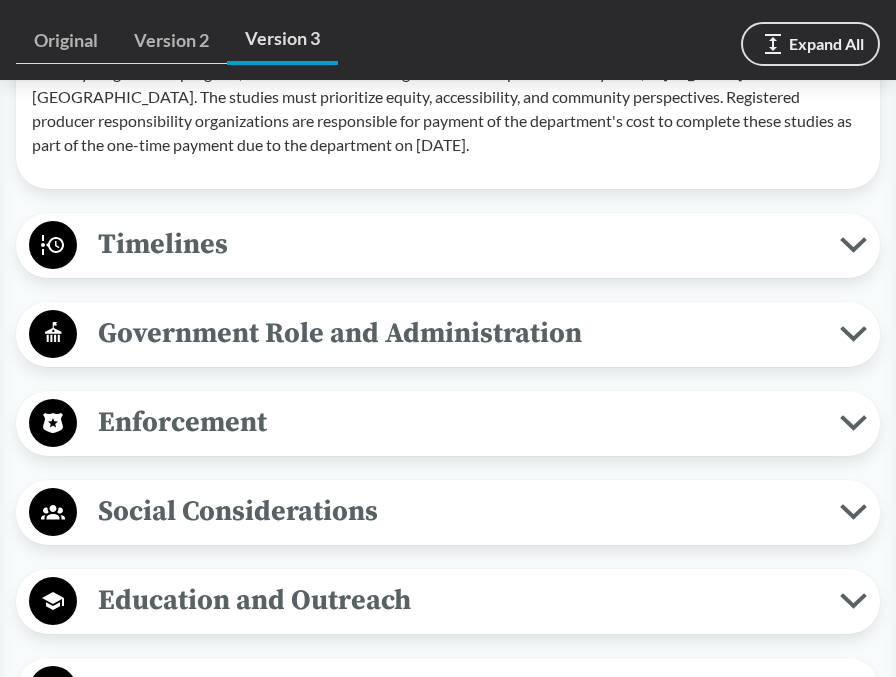 scroll, scrollTop: 4226, scrollLeft: 0, axis: vertical 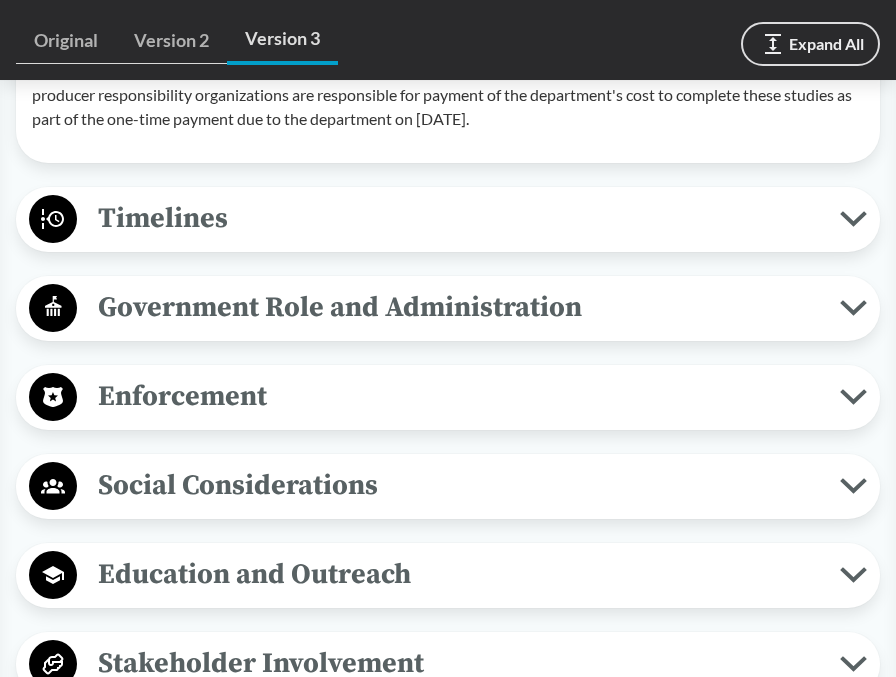 click on "Timelines" at bounding box center [458, 218] 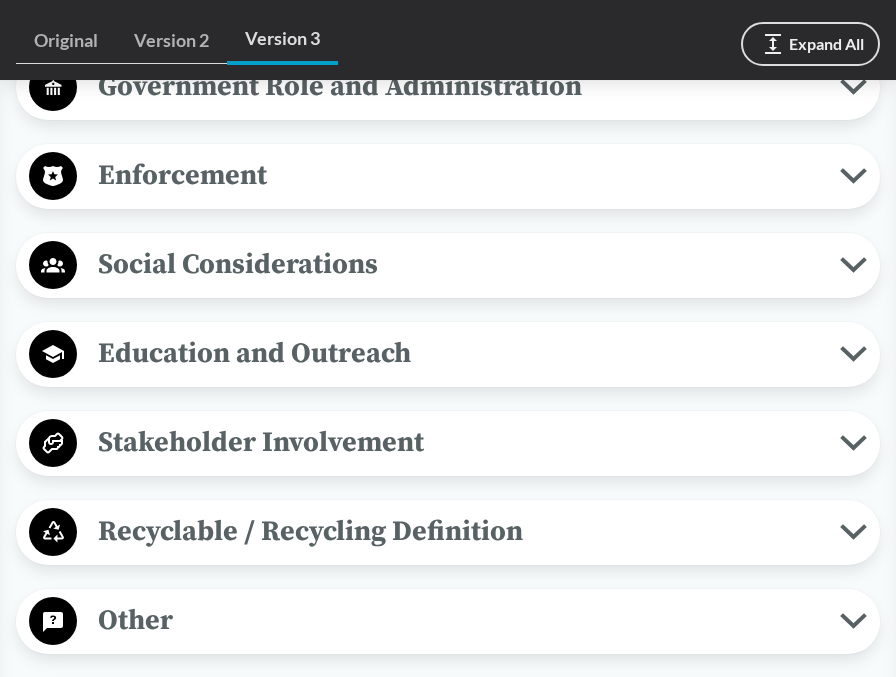 scroll, scrollTop: 4964, scrollLeft: 0, axis: vertical 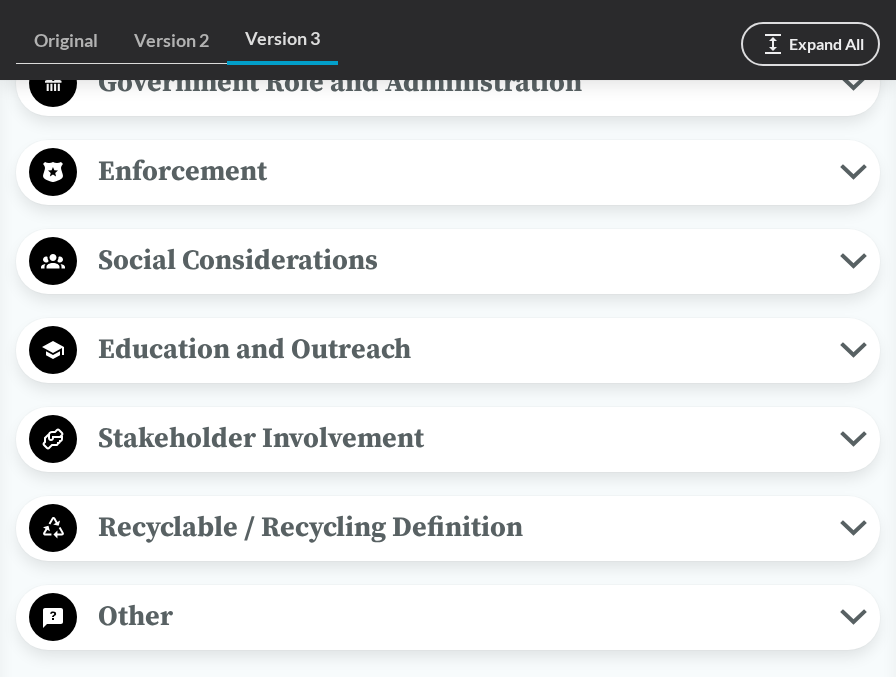 click on "Government Role and Administration" at bounding box center [458, 82] 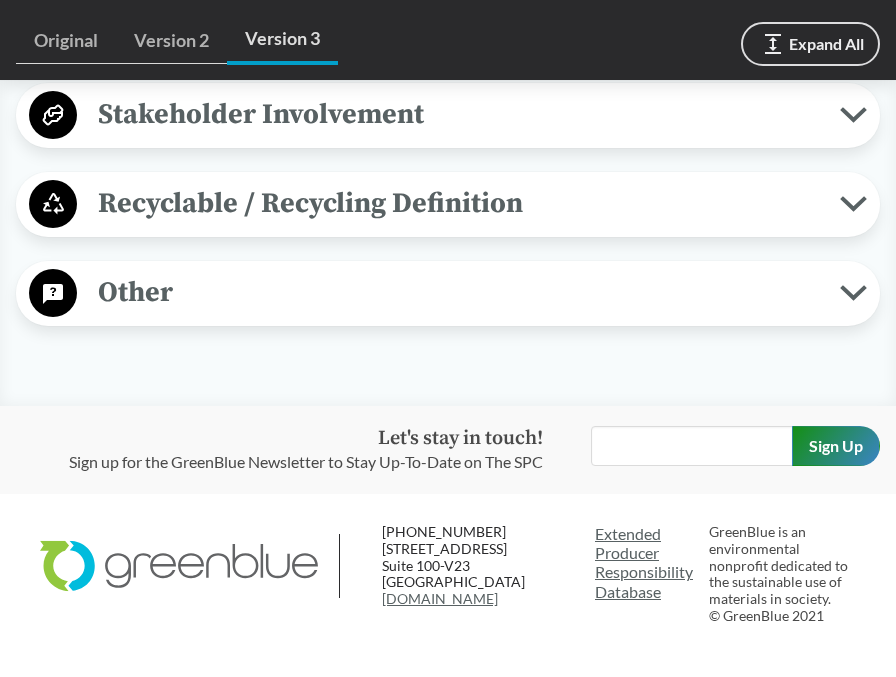 scroll, scrollTop: 5996, scrollLeft: 0, axis: vertical 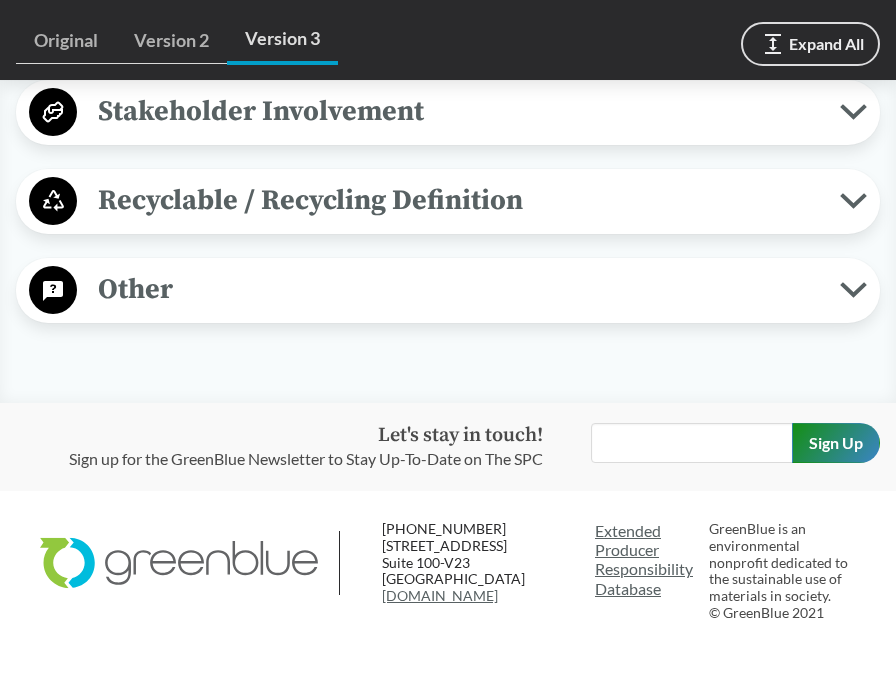 click on "Recyclable / Recycling Definition" at bounding box center [458, 200] 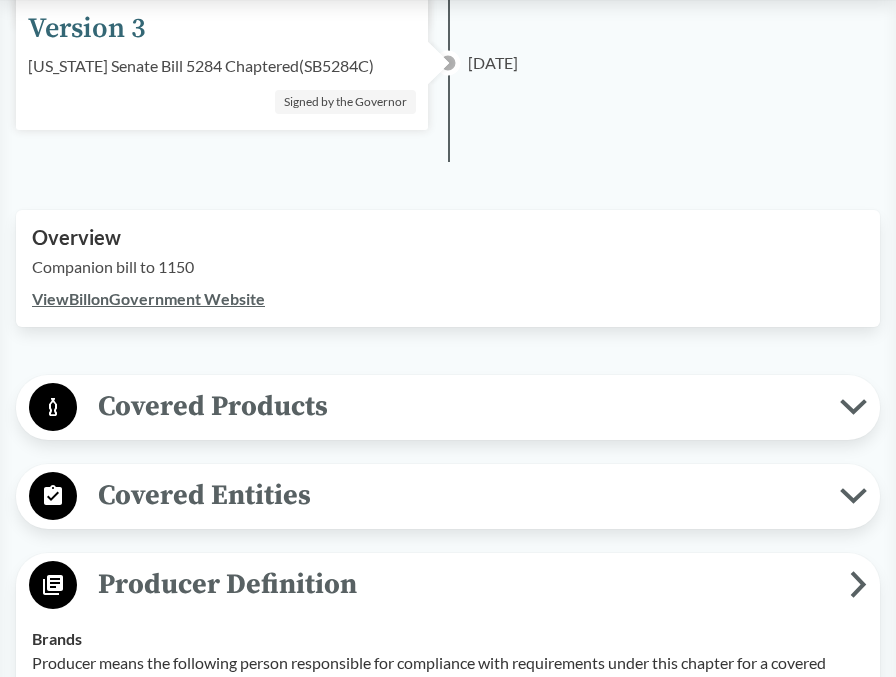 scroll, scrollTop: 613, scrollLeft: 0, axis: vertical 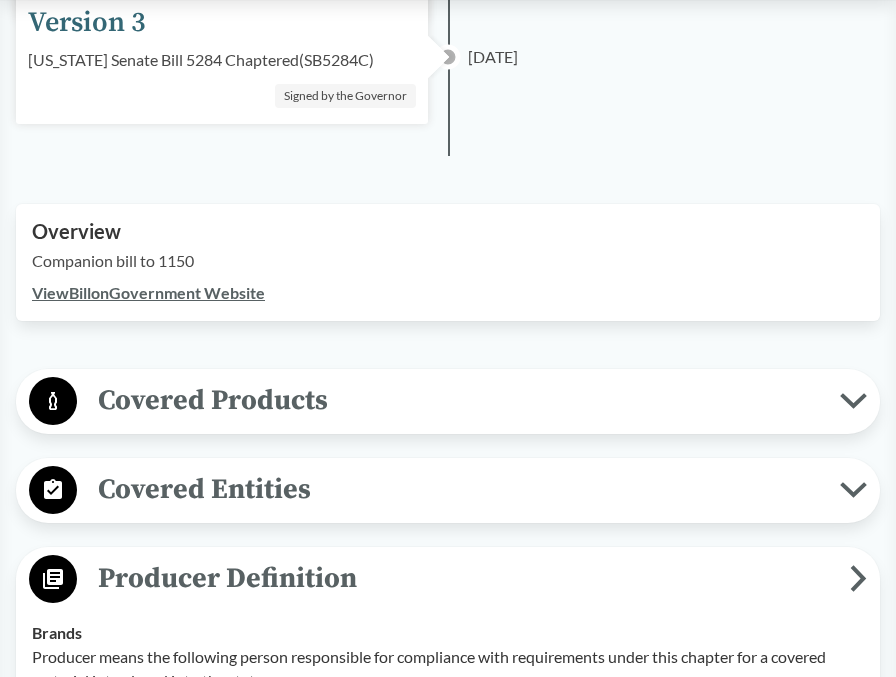 click on "Covered Products" at bounding box center (458, 400) 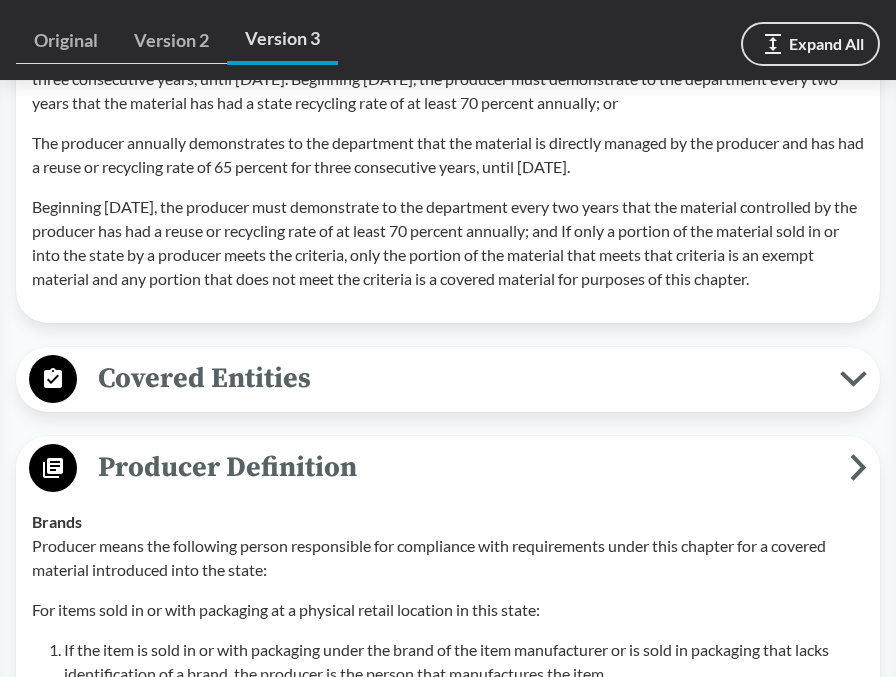 scroll, scrollTop: 2770, scrollLeft: 0, axis: vertical 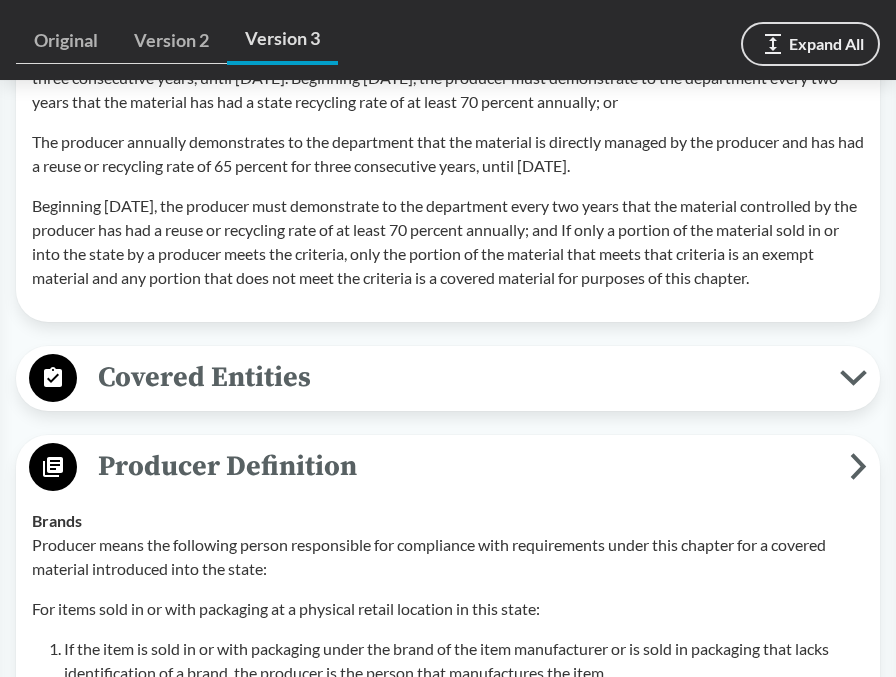 click on "Covered Entities" at bounding box center [458, 377] 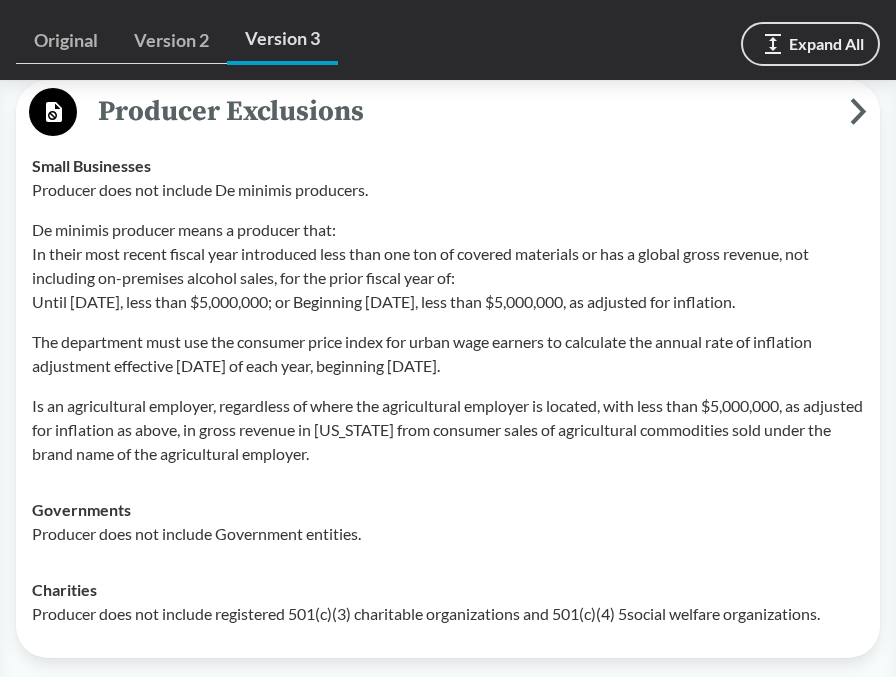 scroll, scrollTop: 4942, scrollLeft: 0, axis: vertical 